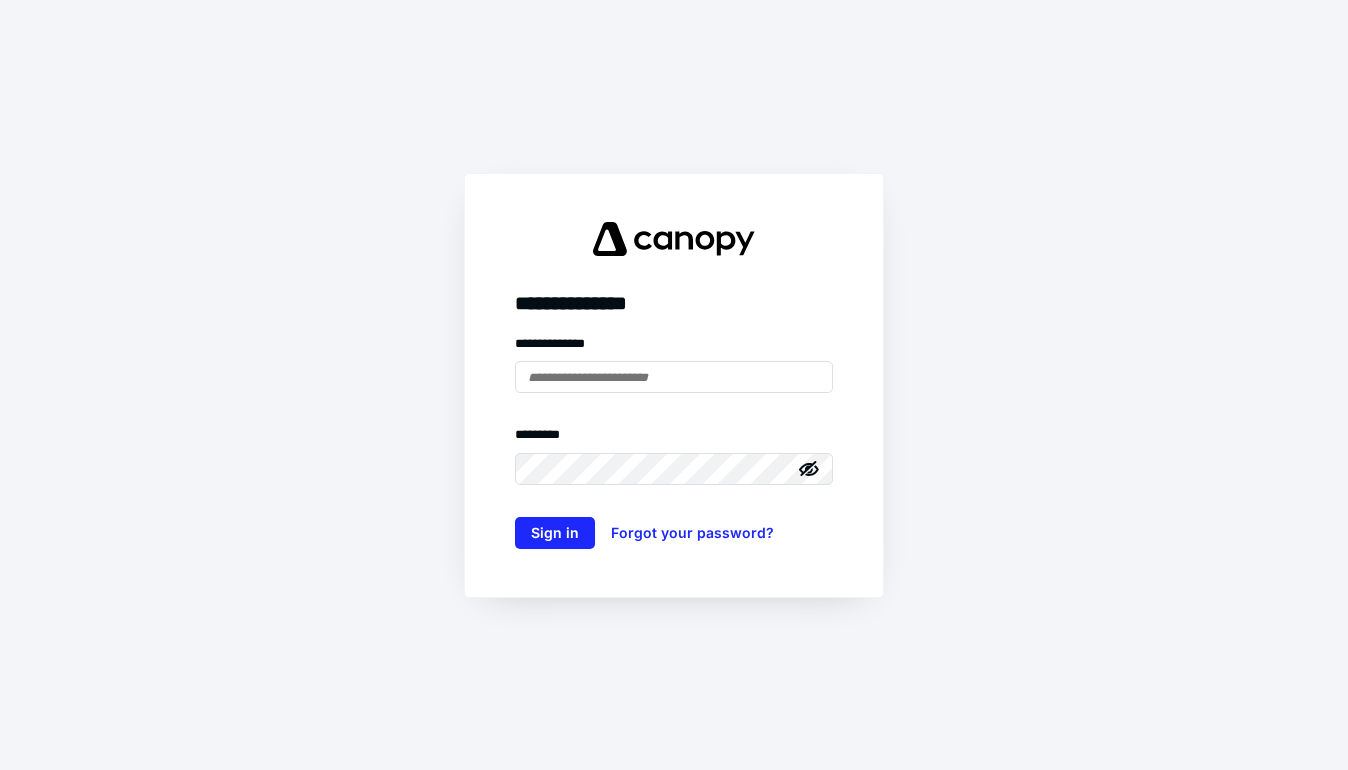 scroll, scrollTop: 0, scrollLeft: 0, axis: both 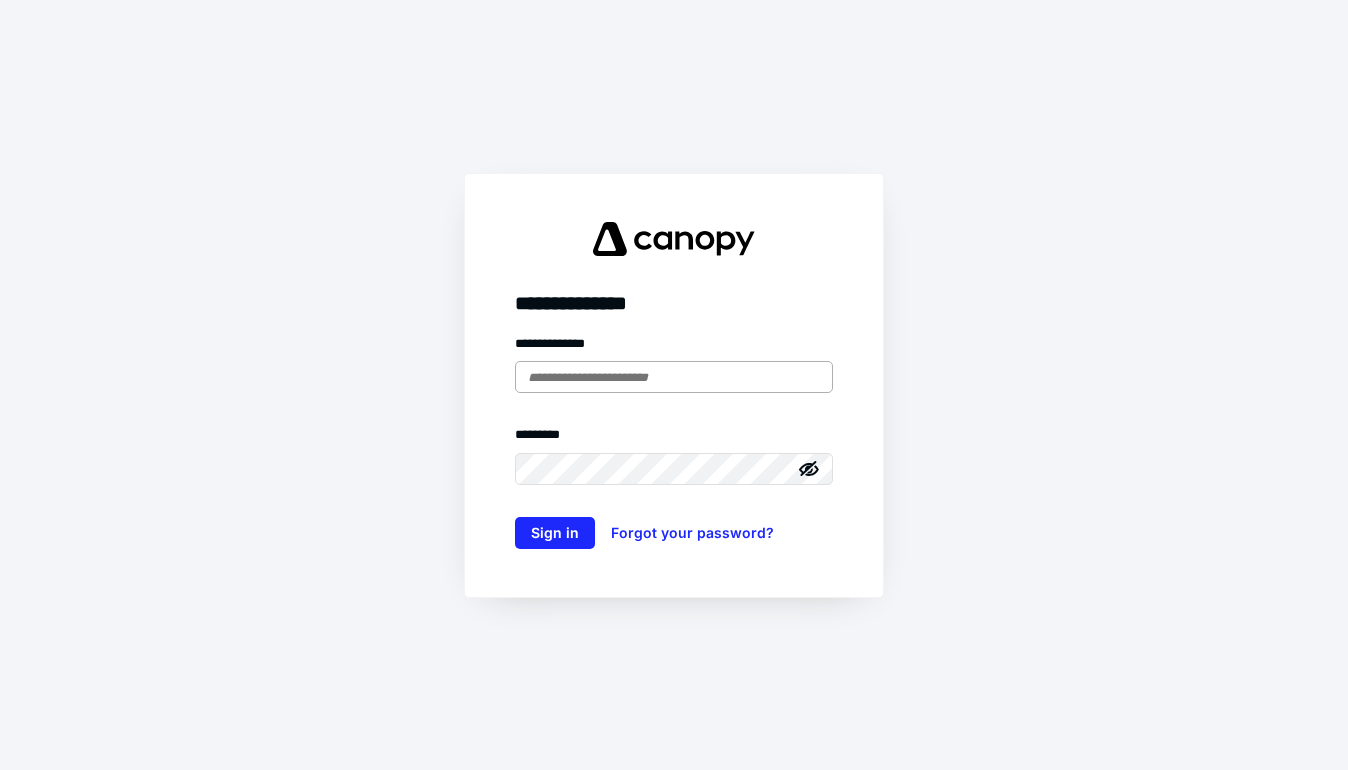 click at bounding box center (674, 377) 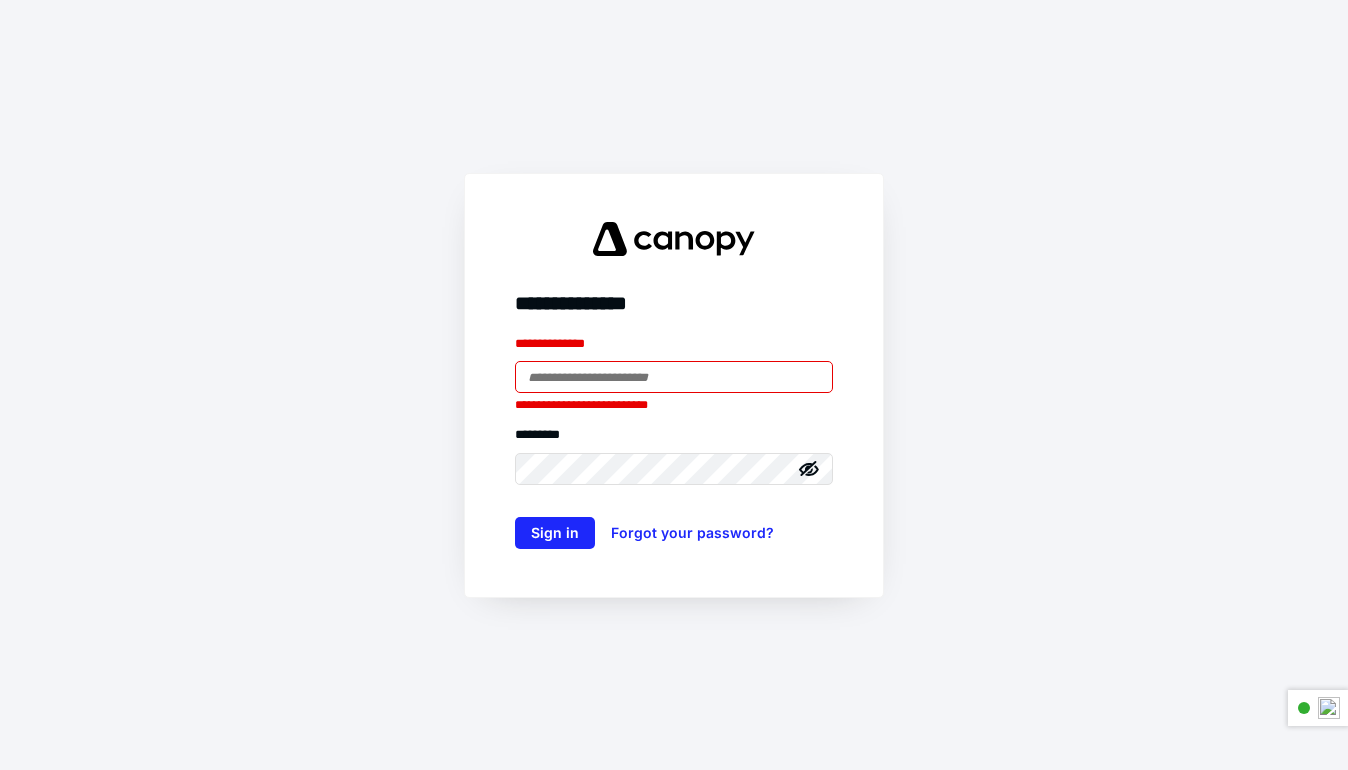 type on "**********" 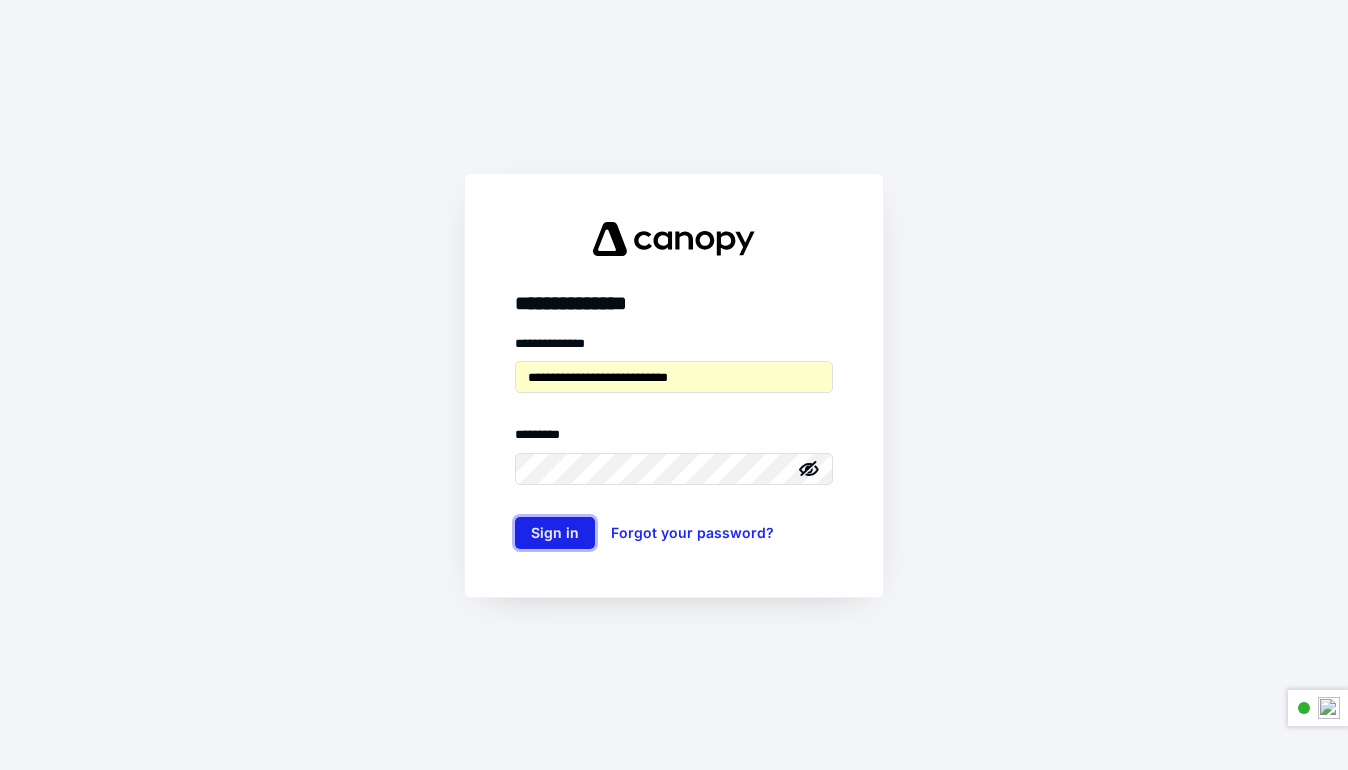 click on "Sign in" at bounding box center [555, 533] 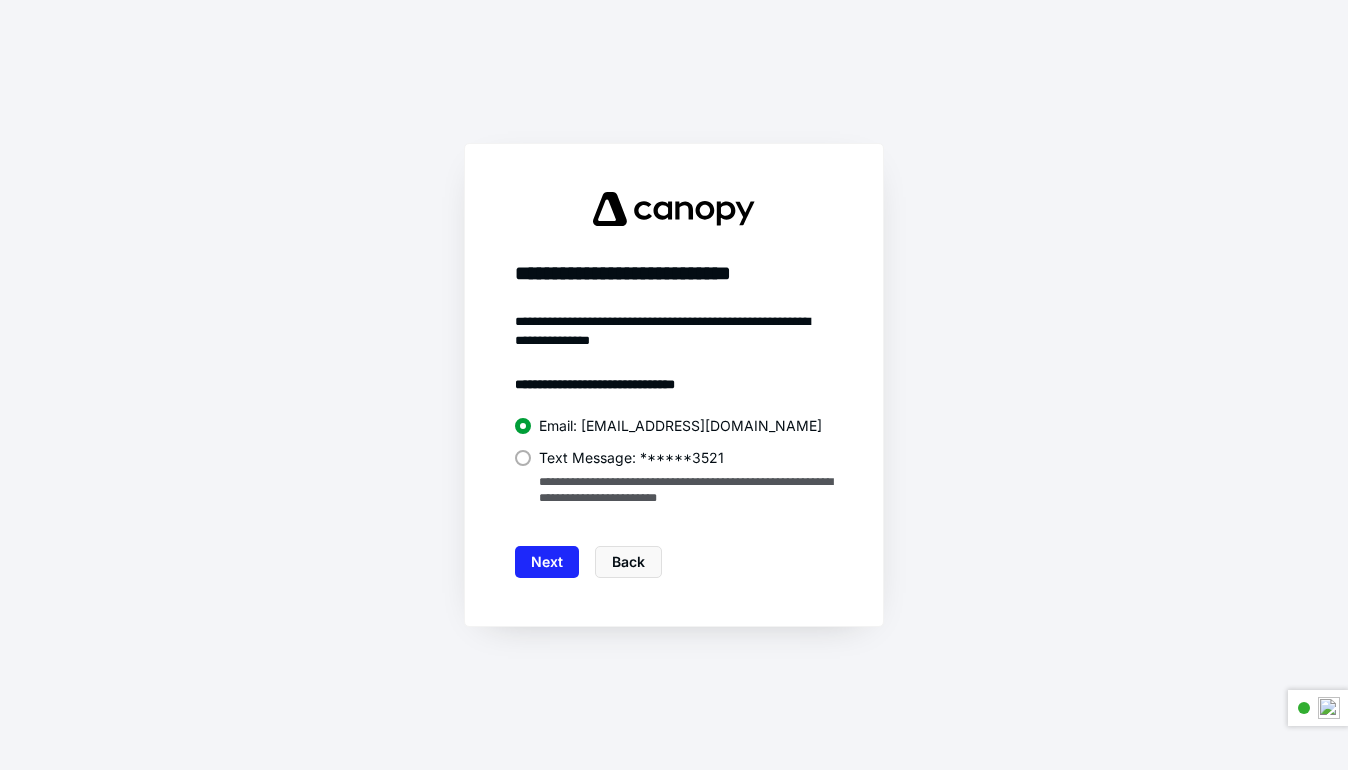 click at bounding box center (523, 458) 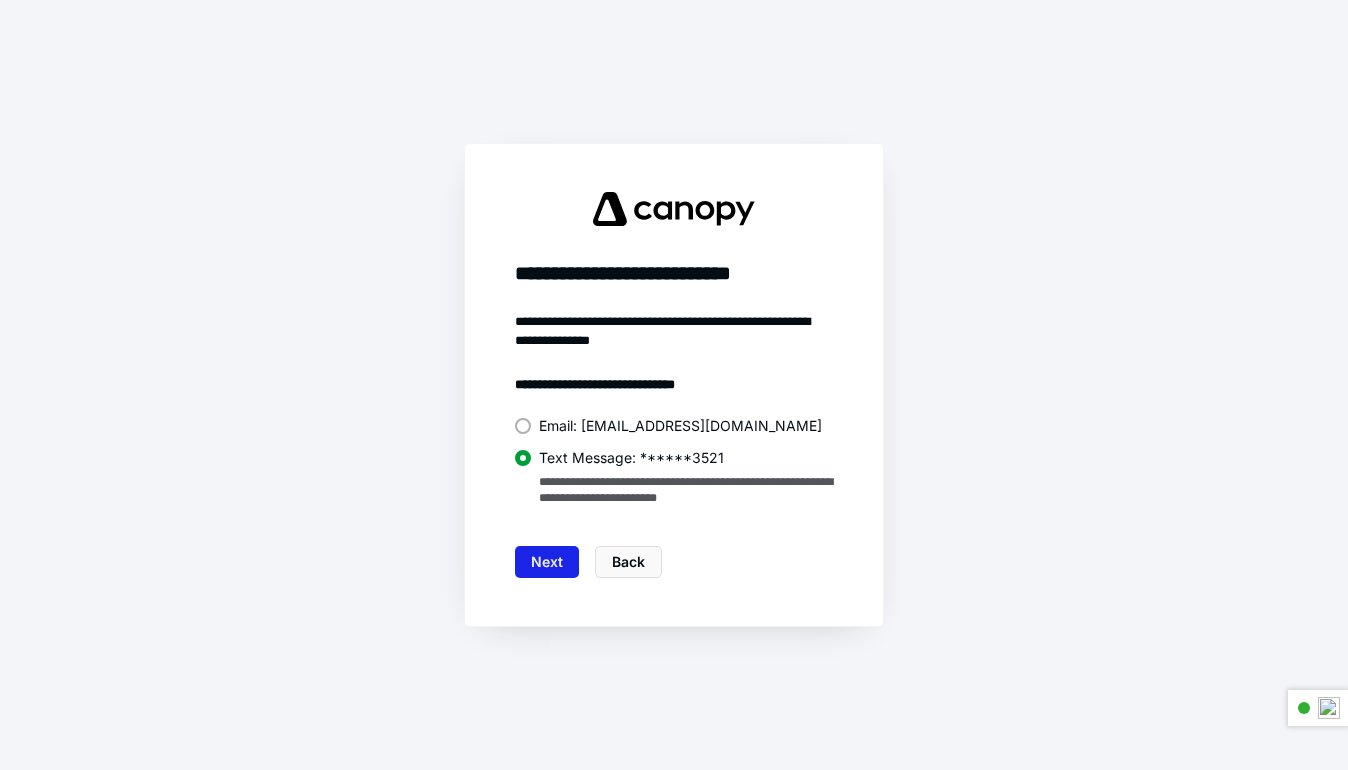 click on "Next" at bounding box center (547, 562) 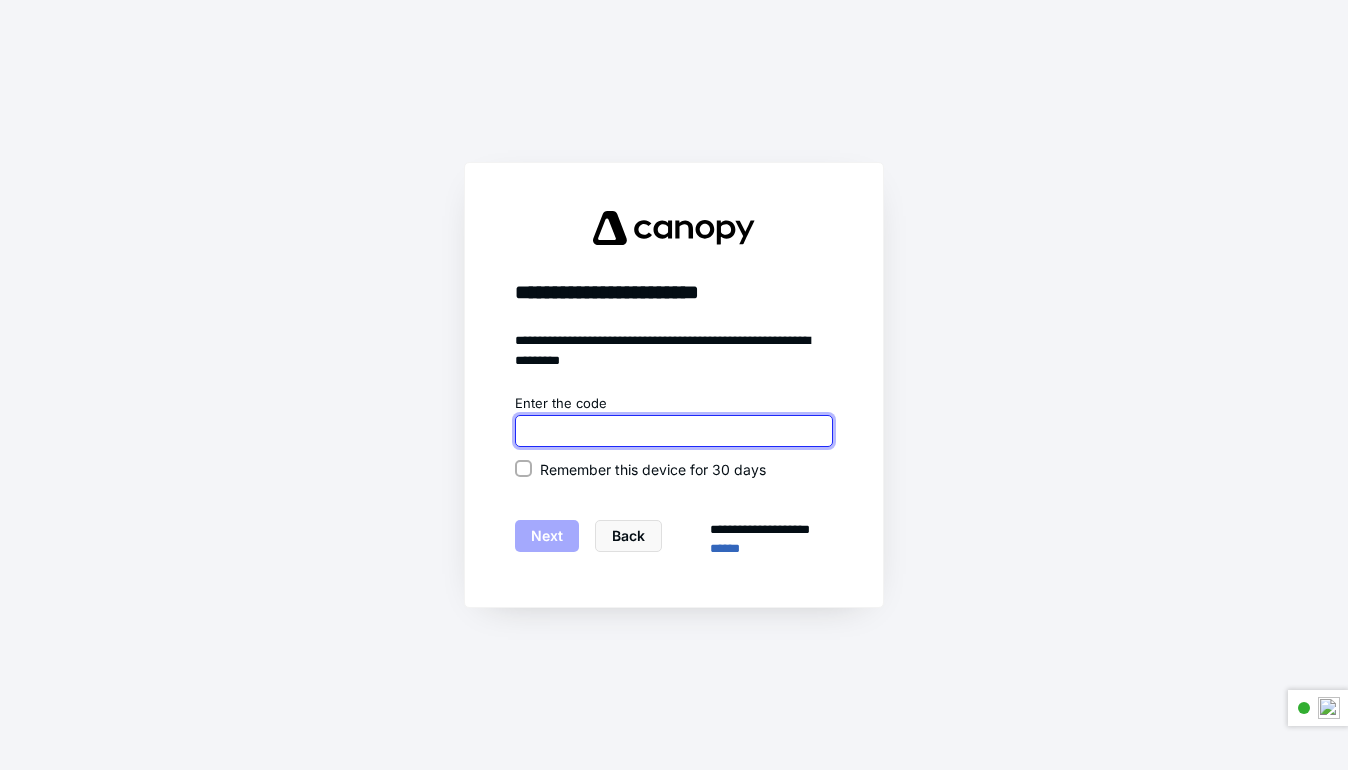 click at bounding box center [674, 431] 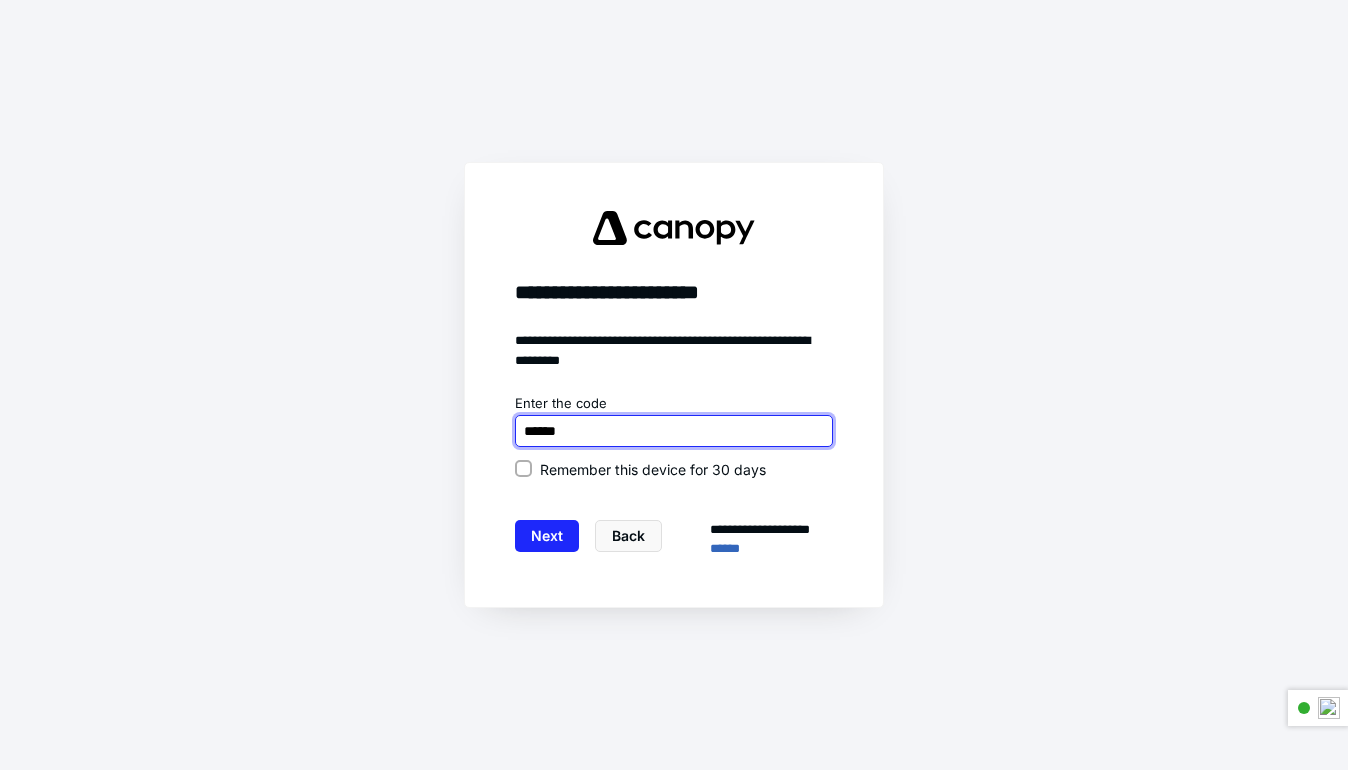 type on "******" 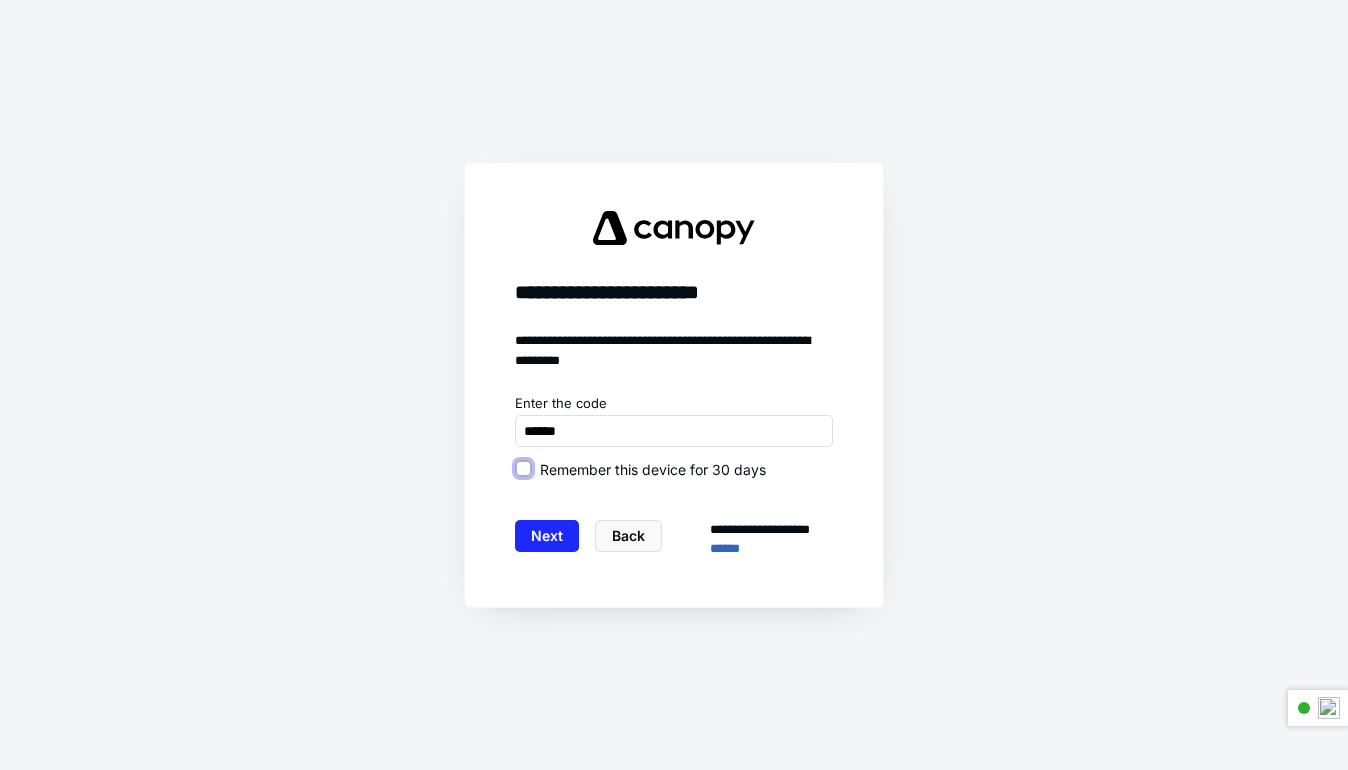 click on "Remember this device for 30 days" at bounding box center [674, 469] 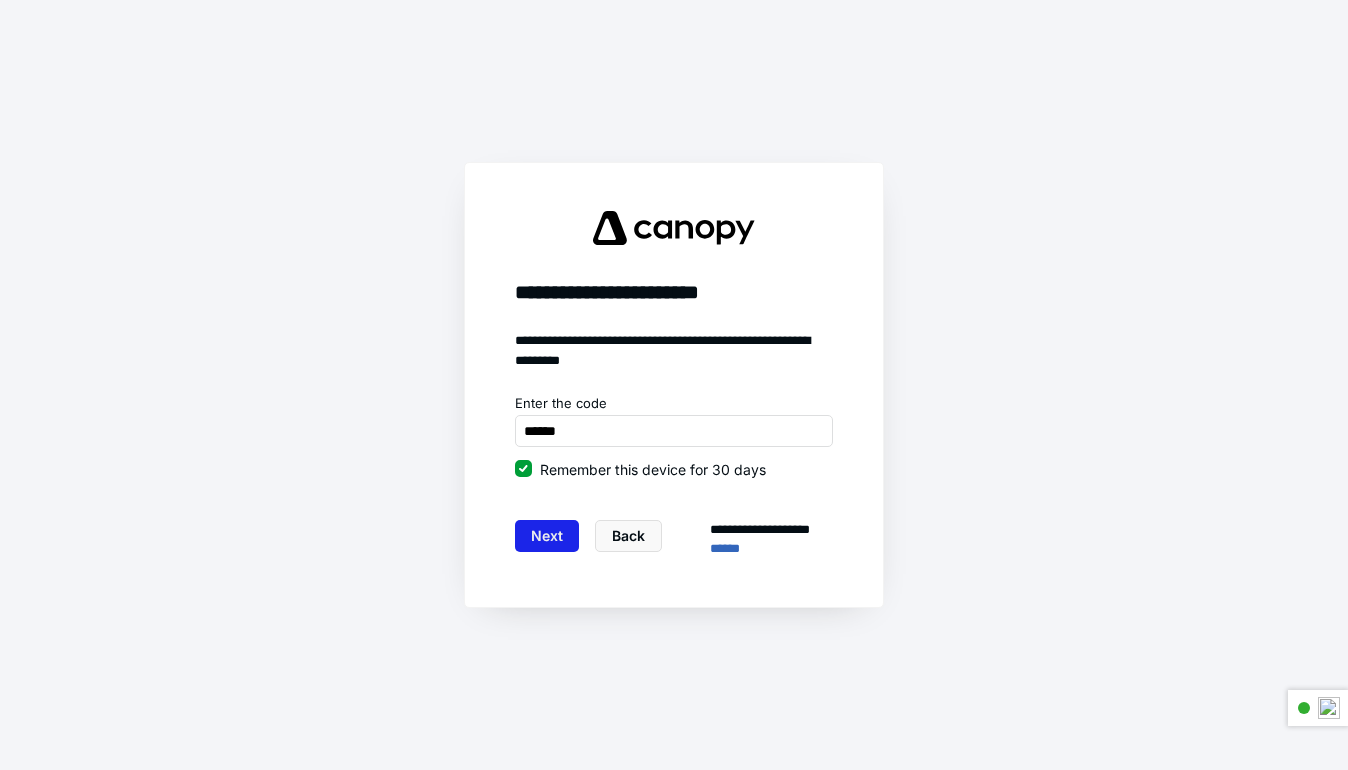 click on "Next" at bounding box center (547, 536) 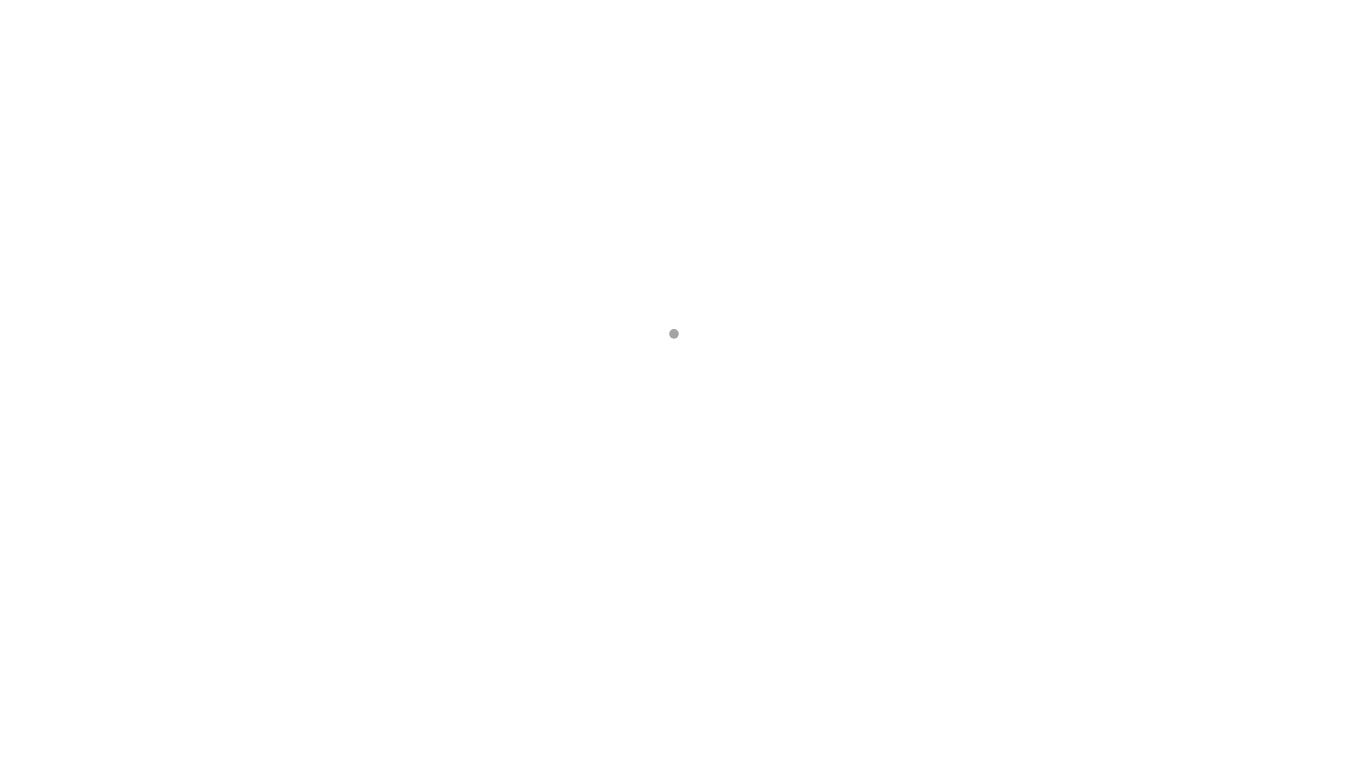 scroll, scrollTop: 0, scrollLeft: 0, axis: both 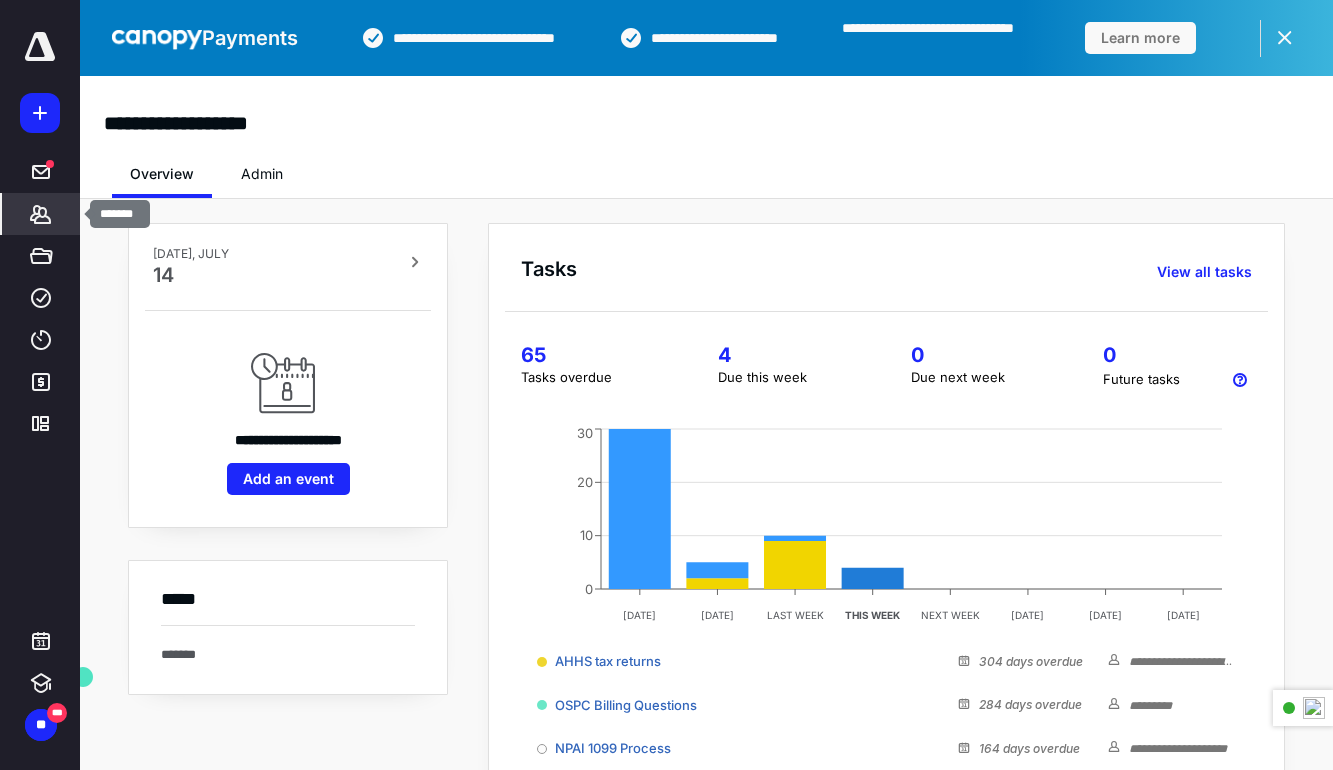 click 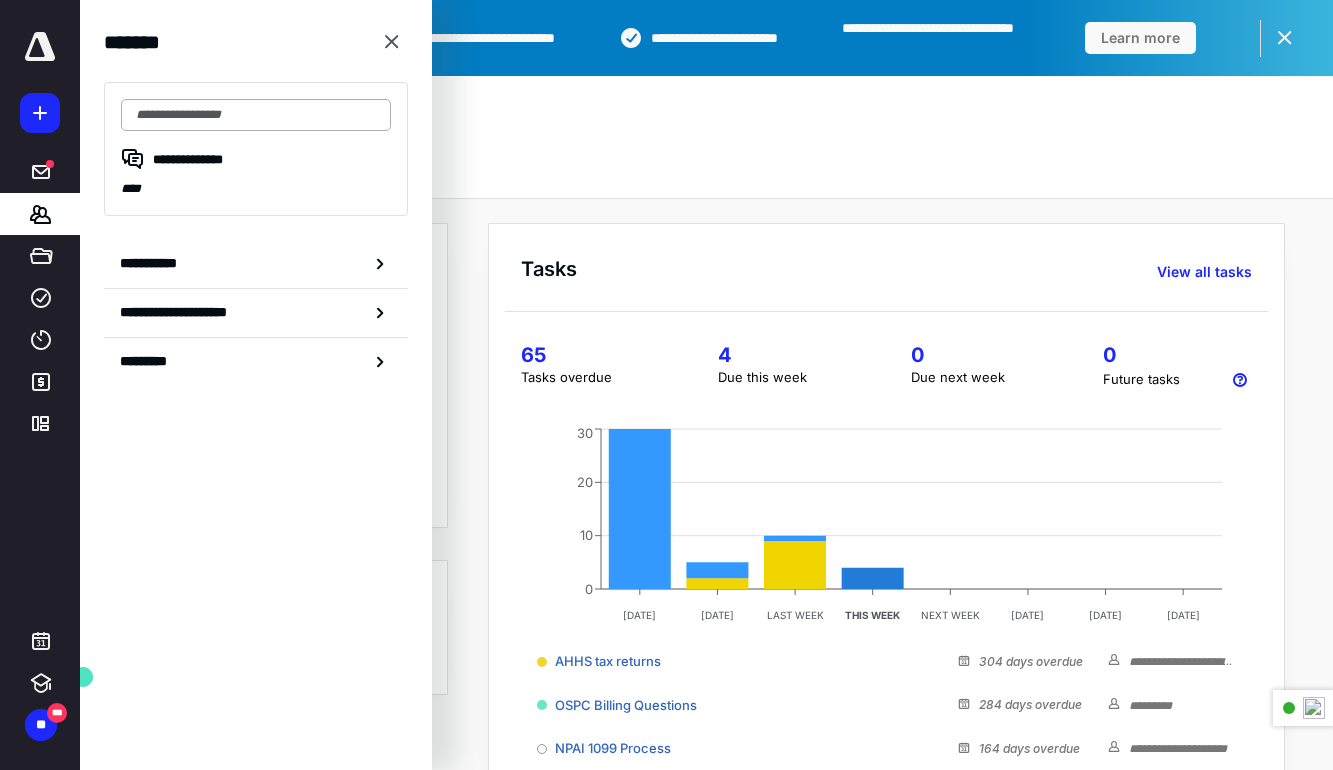 click at bounding box center (256, 115) 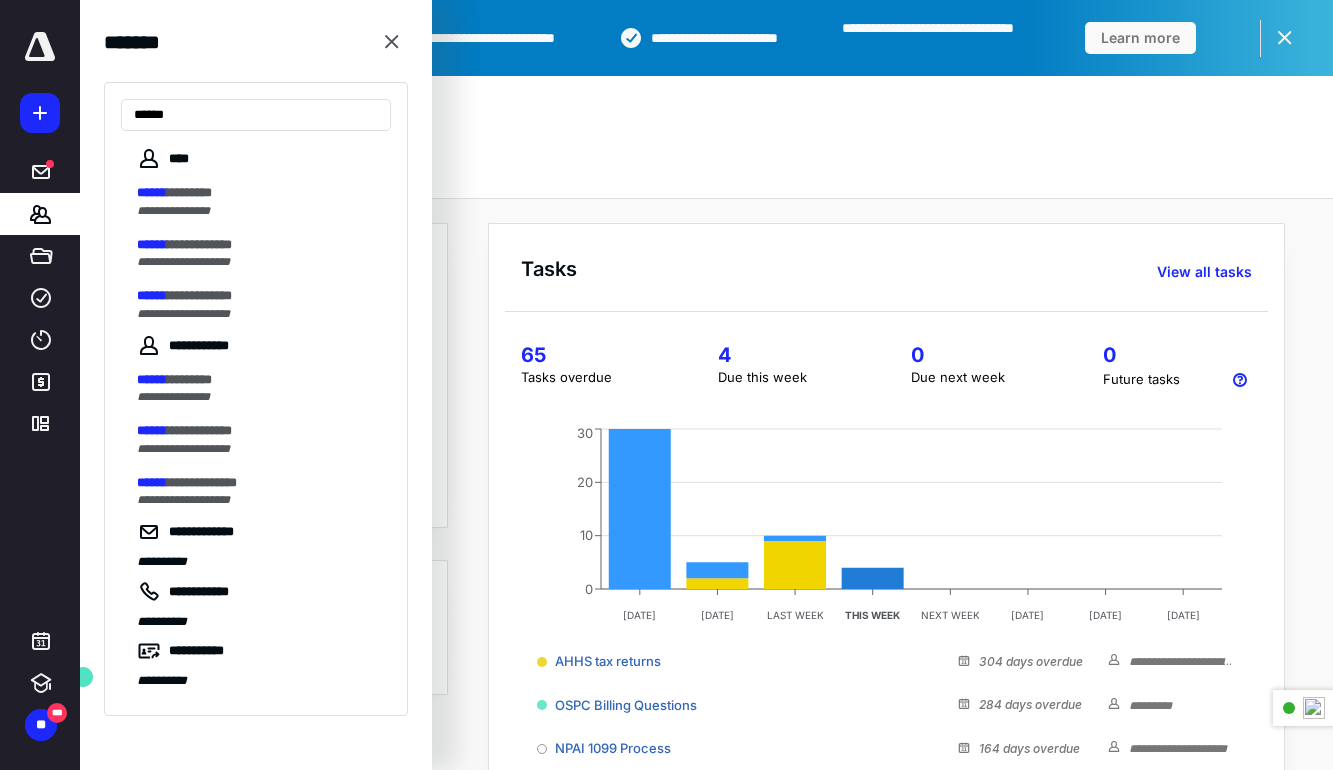 type on "******" 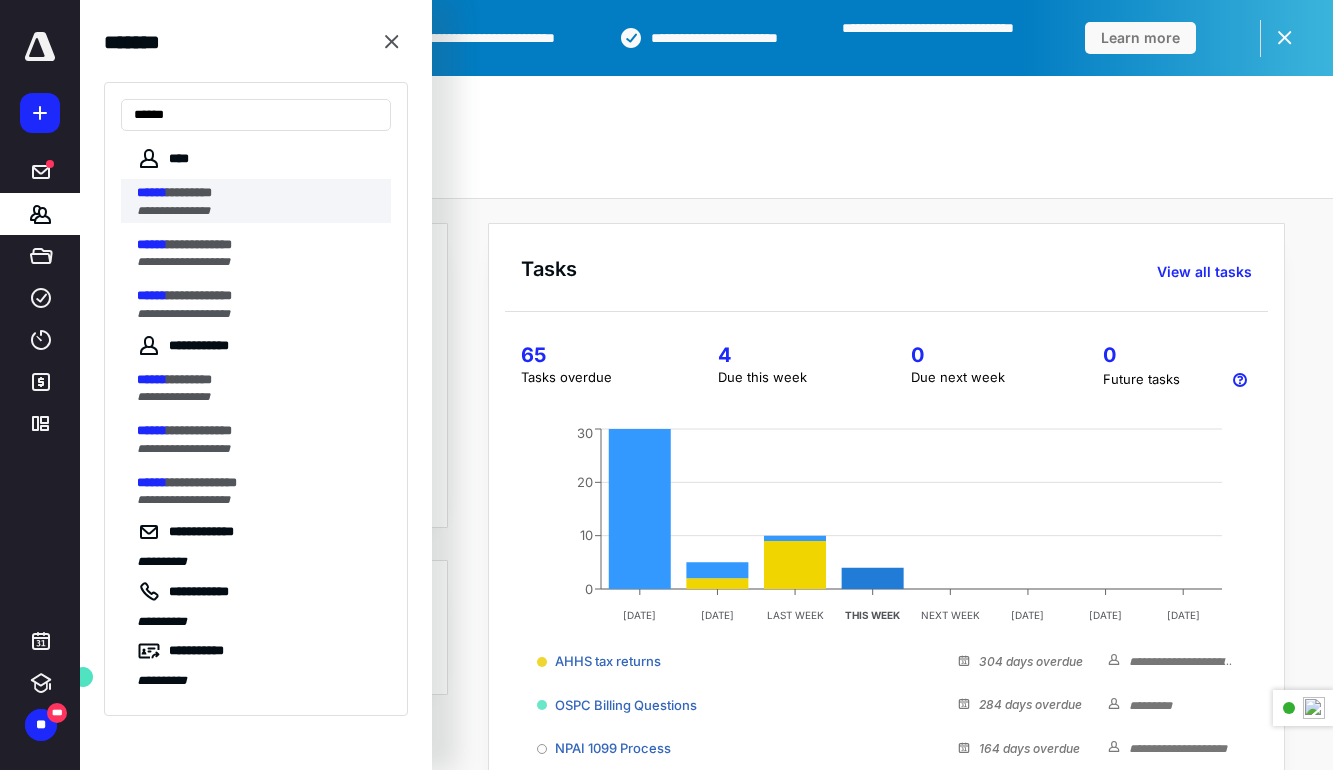 drag, startPoint x: 200, startPoint y: 178, endPoint x: 195, endPoint y: 197, distance: 19.646883 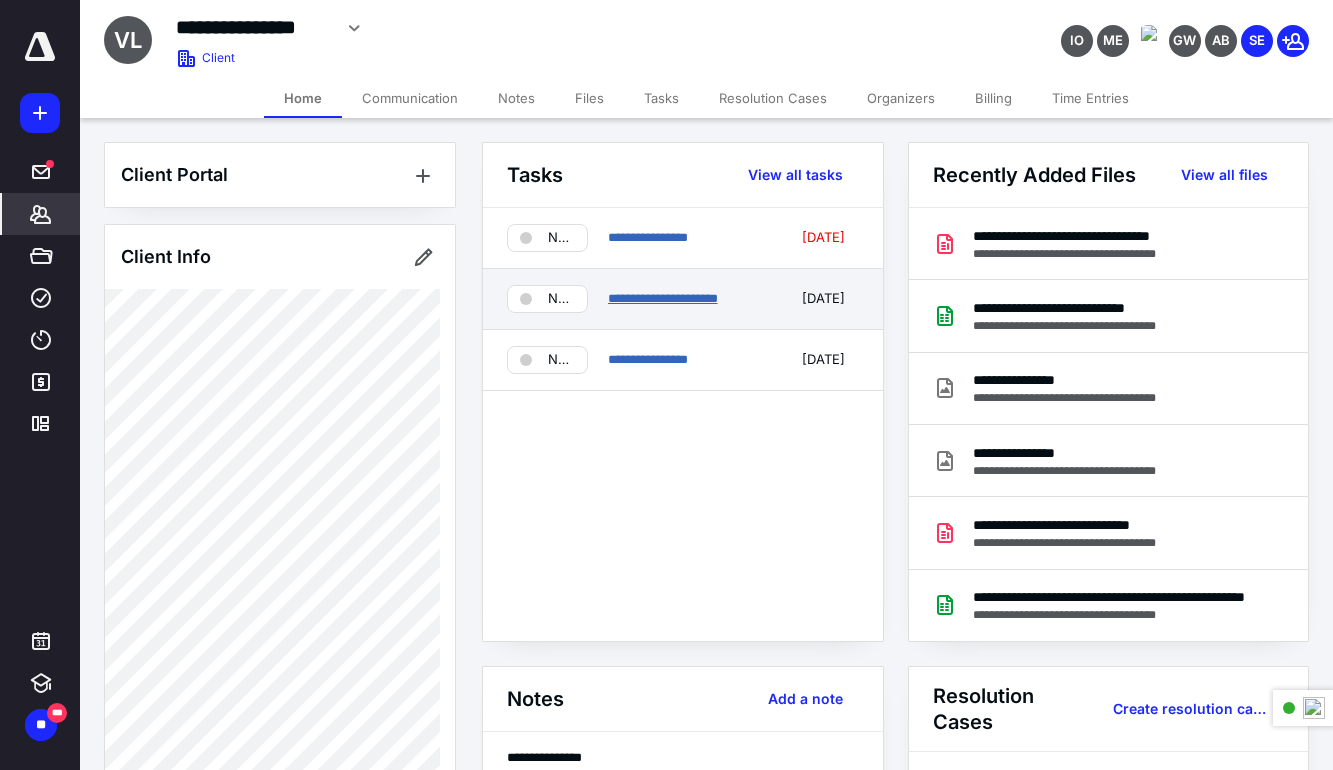 click on "**********" at bounding box center [663, 298] 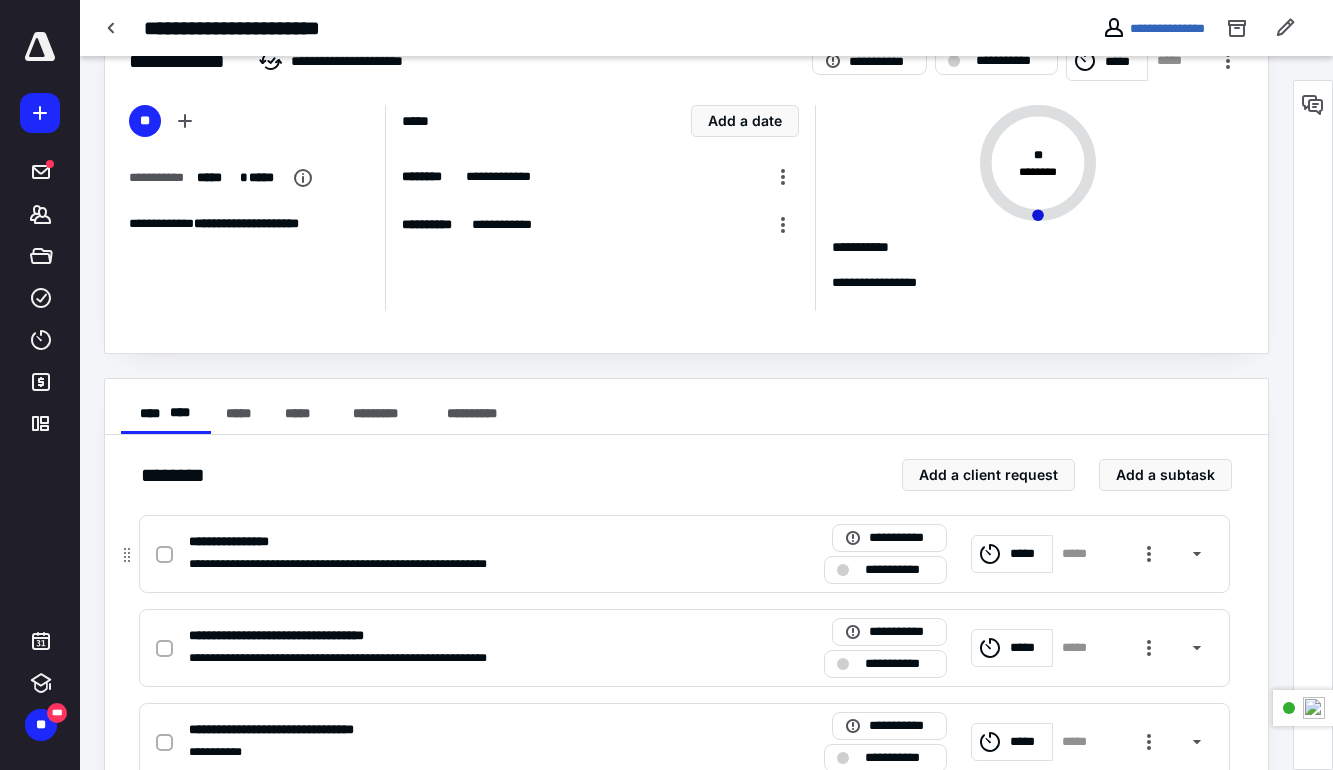 scroll, scrollTop: 400, scrollLeft: 0, axis: vertical 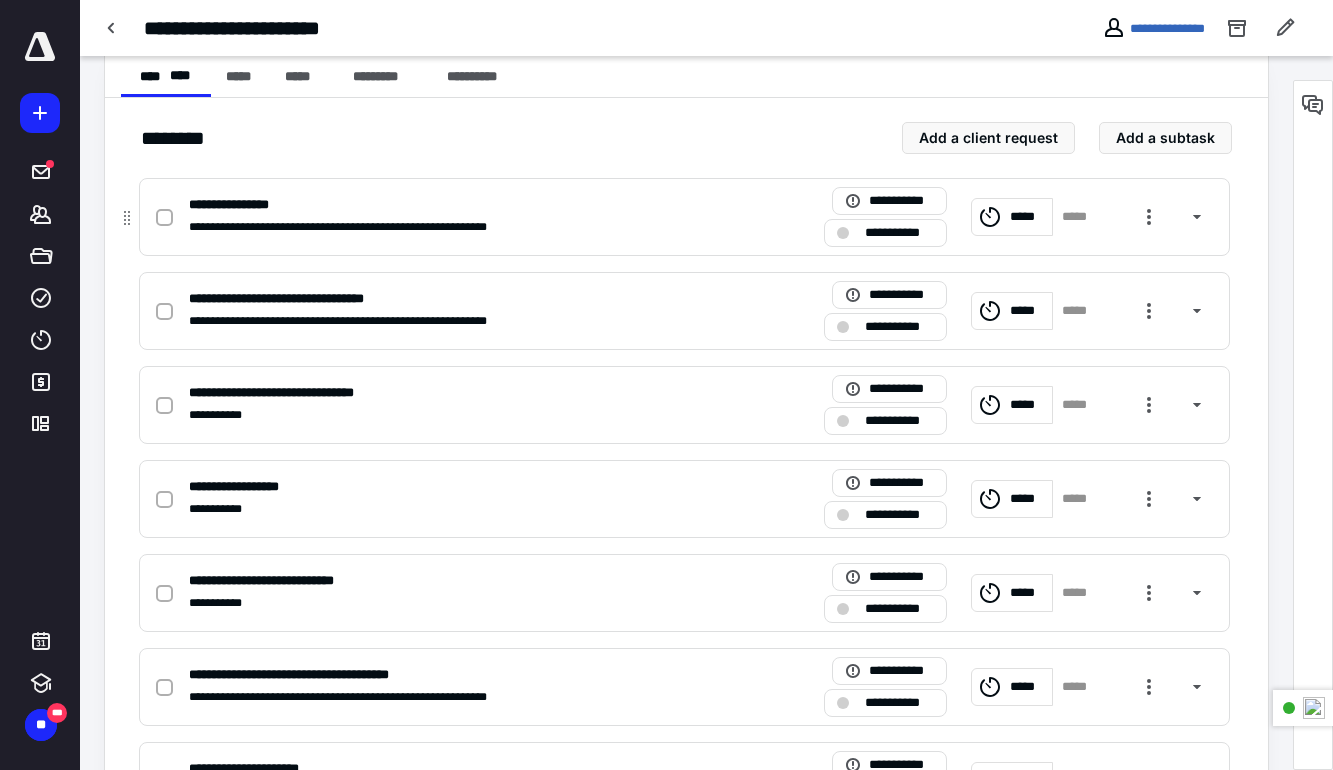 click 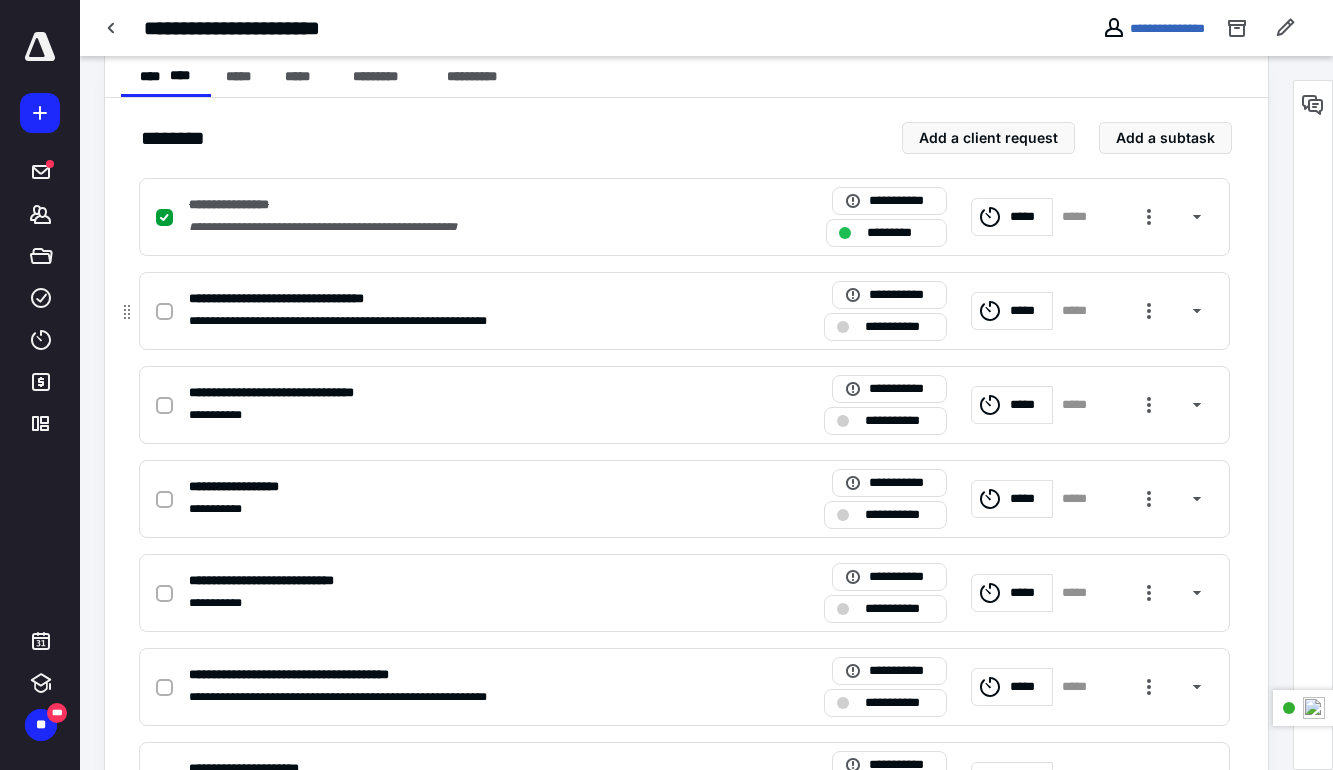 click 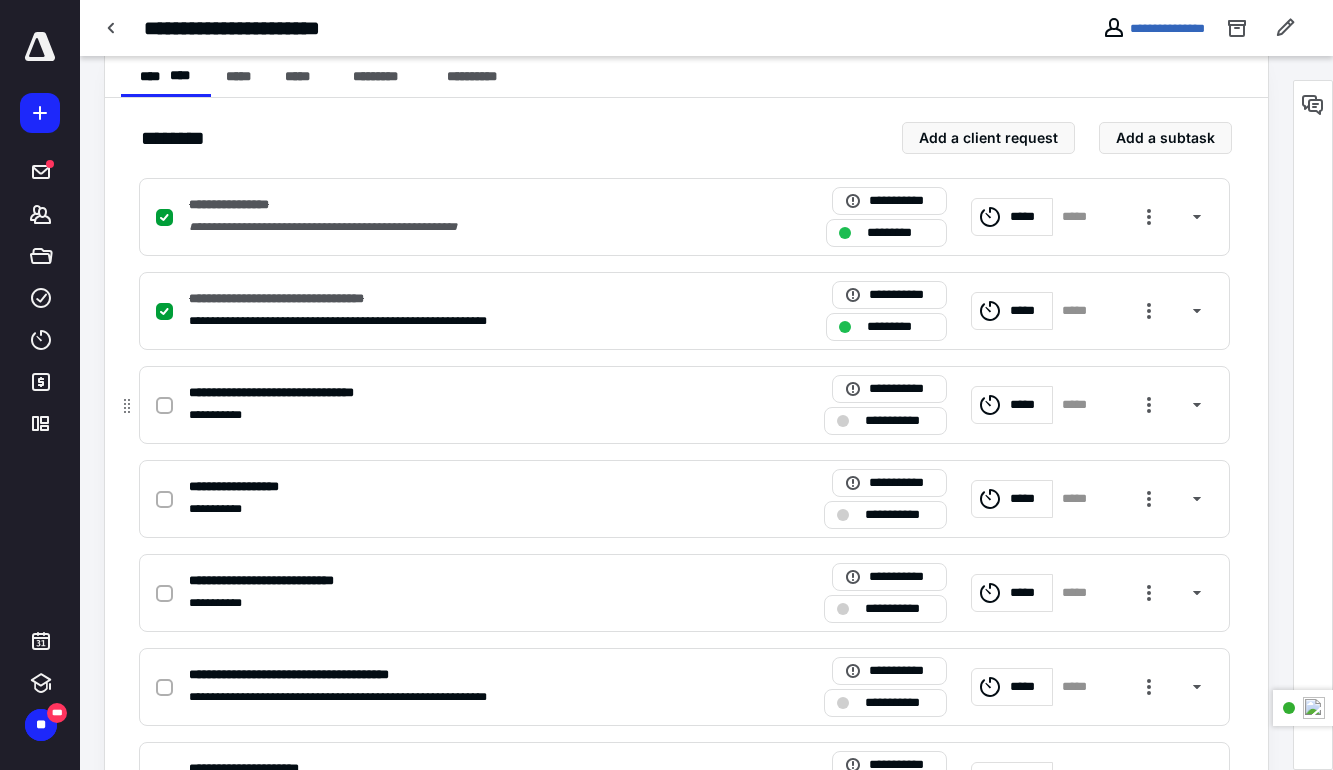 click 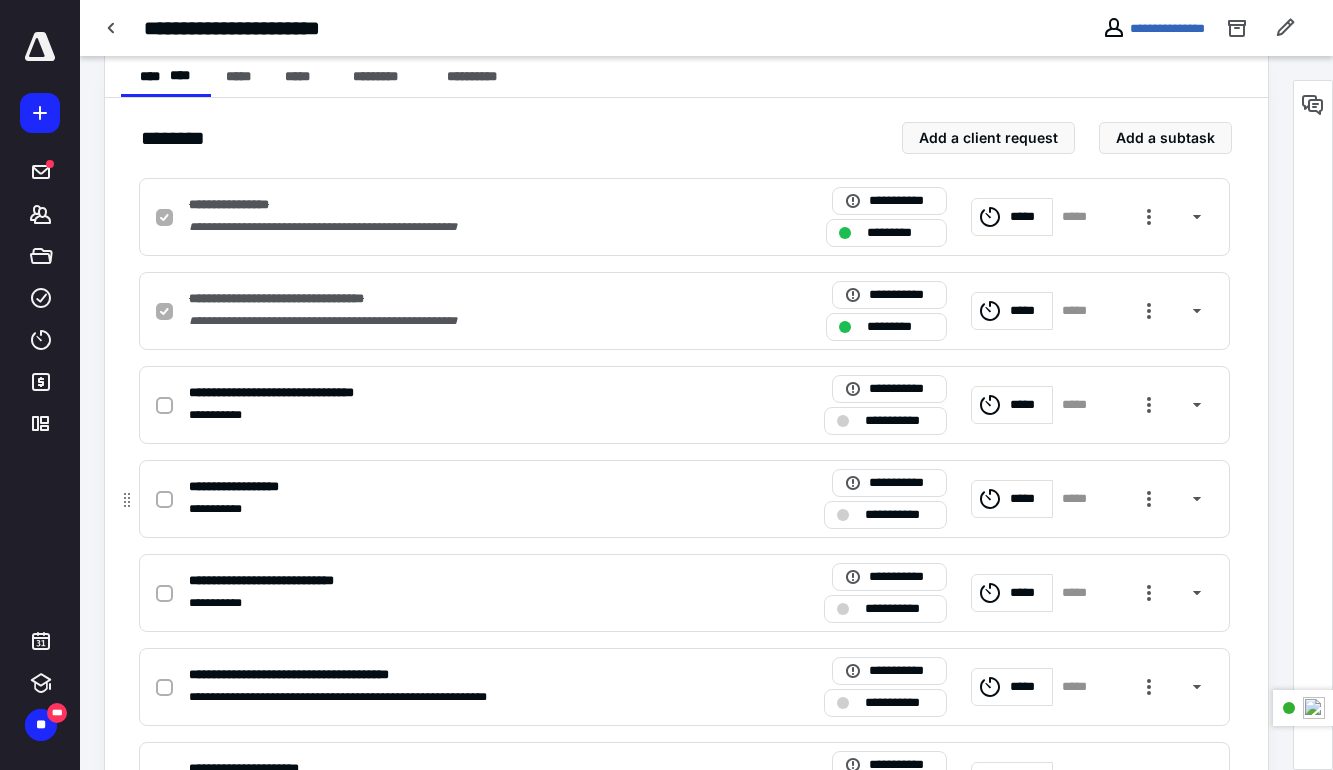 checkbox on "true" 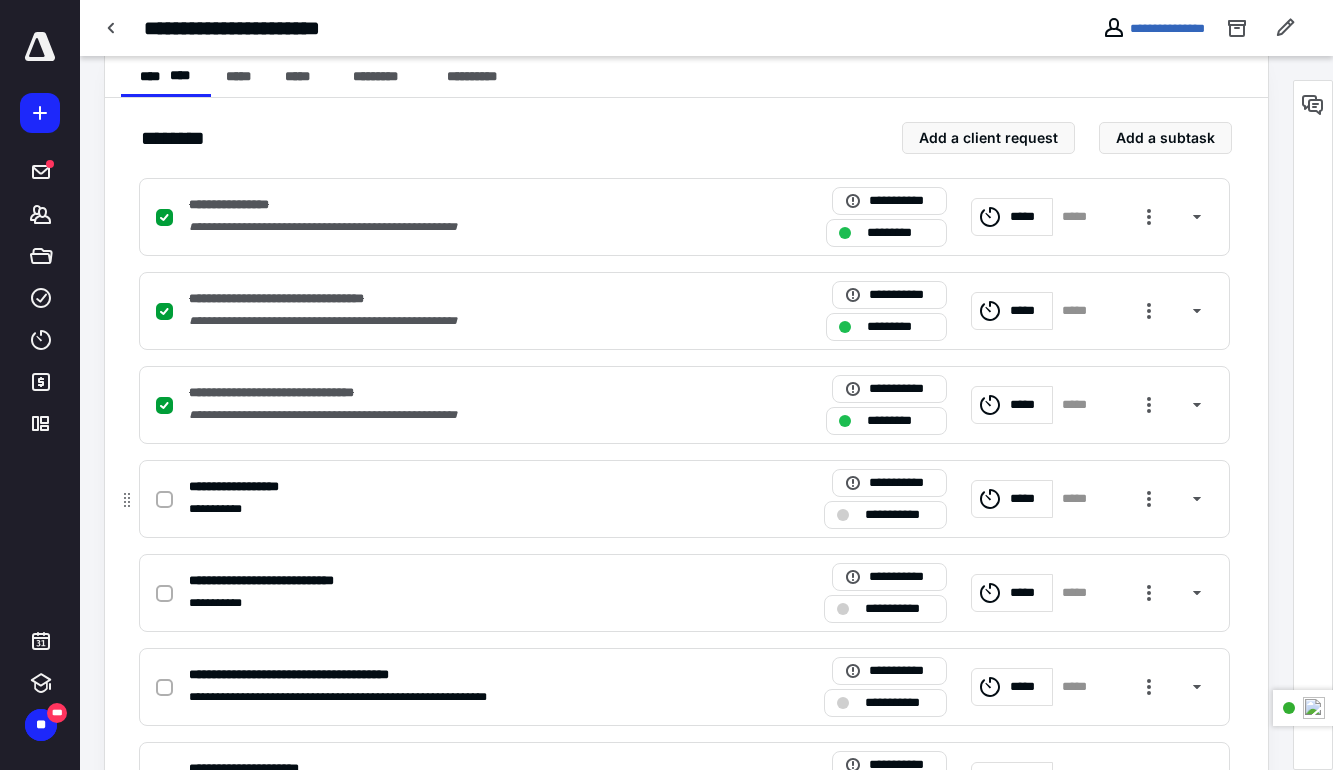 click at bounding box center [164, 500] 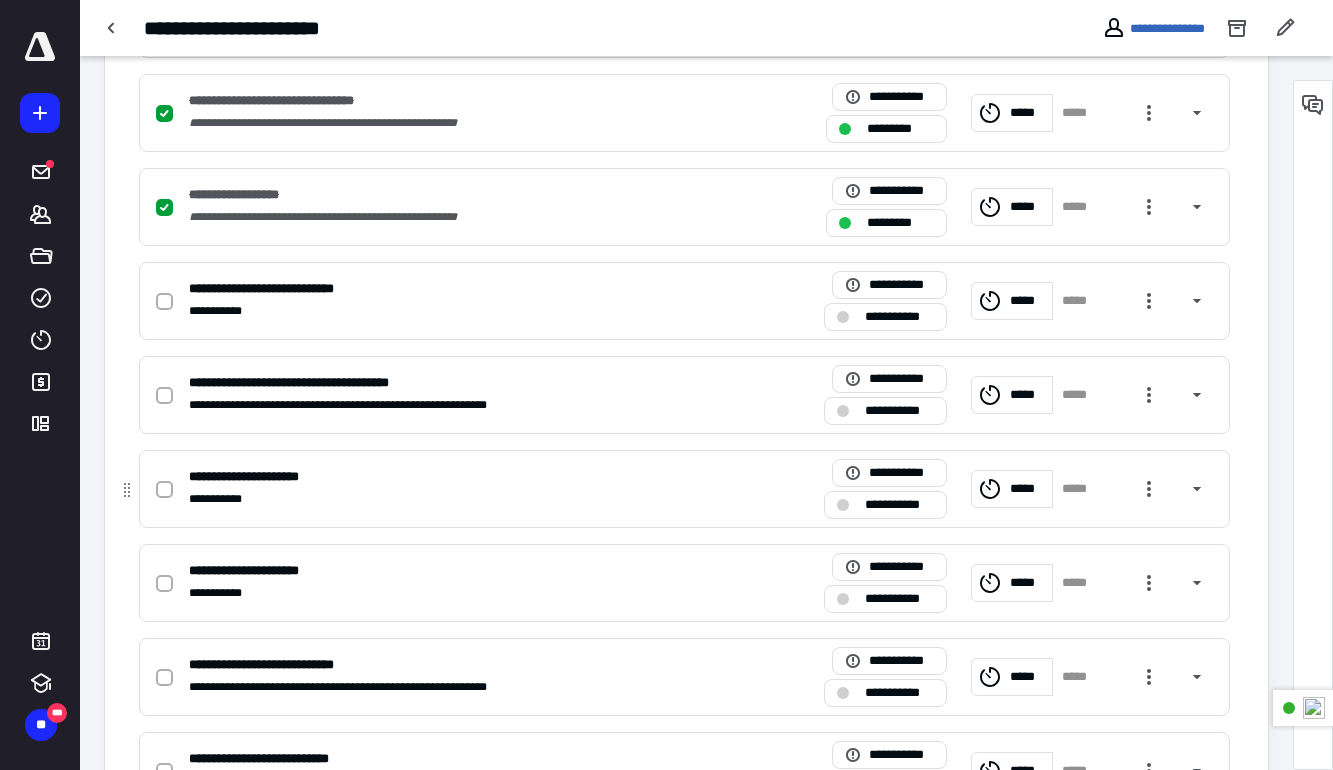 scroll, scrollTop: 700, scrollLeft: 0, axis: vertical 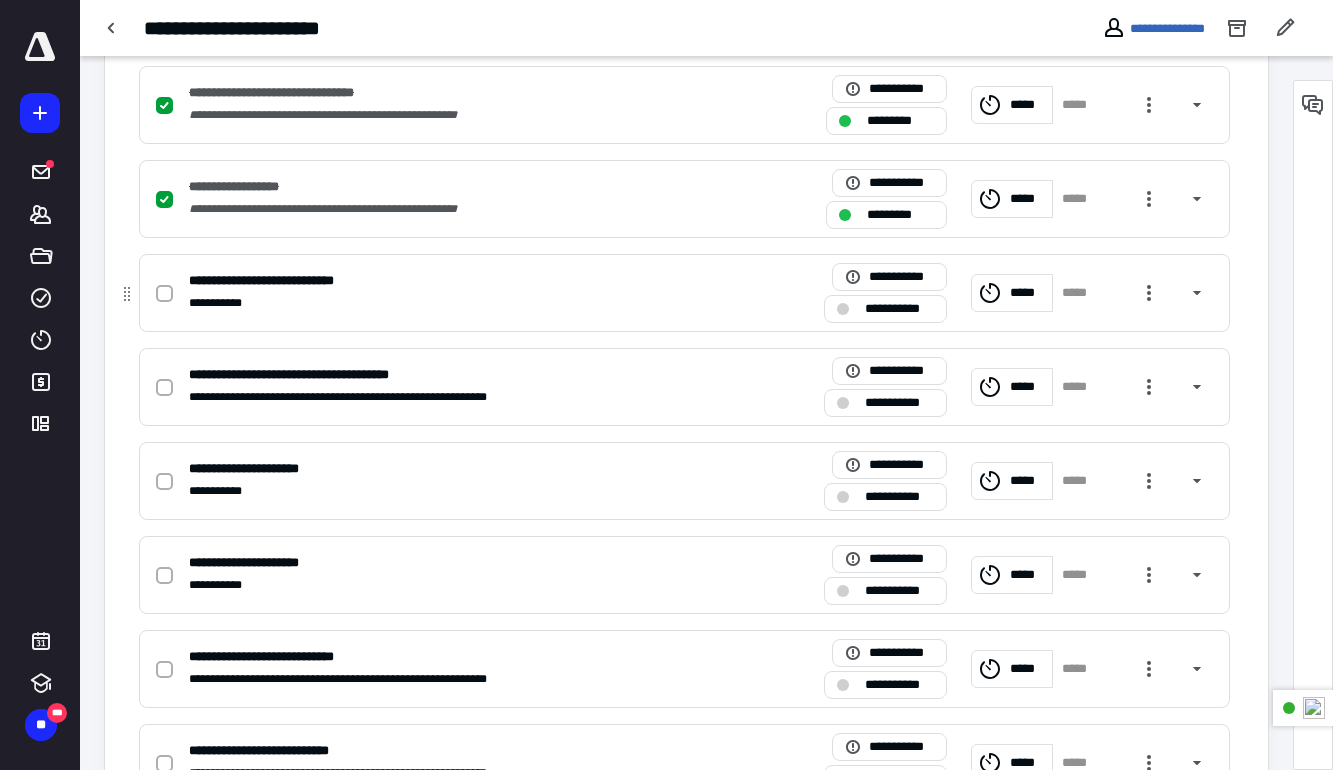 click at bounding box center [164, 294] 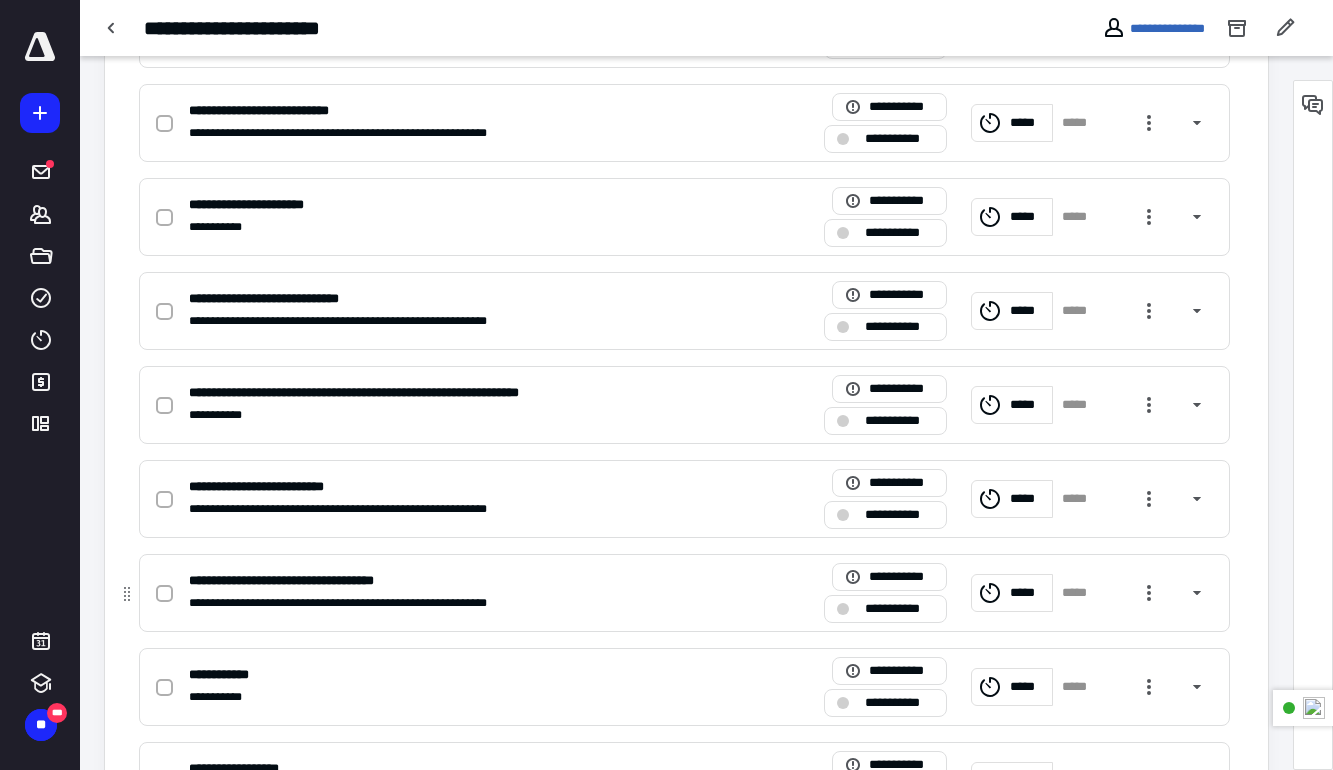 scroll, scrollTop: 1439, scrollLeft: 0, axis: vertical 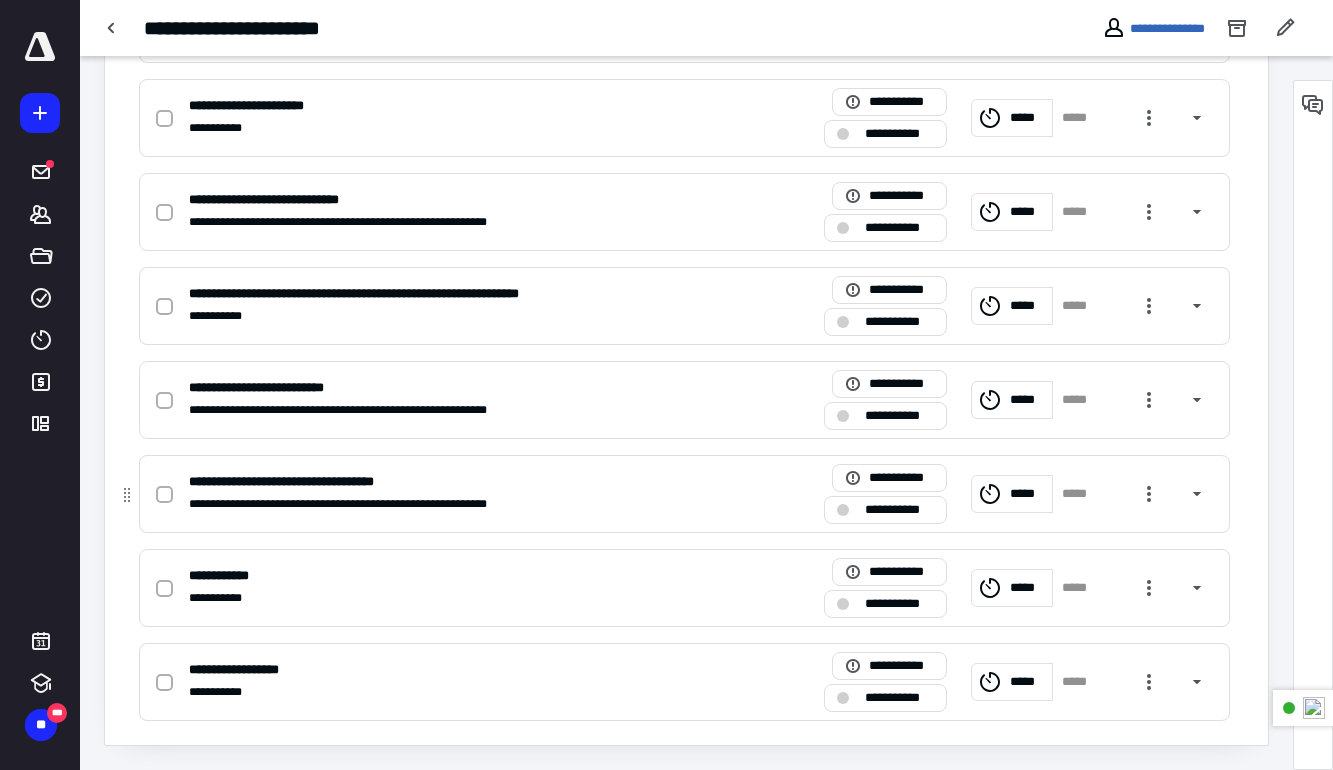 click on "**********" at bounding box center (322, 482) 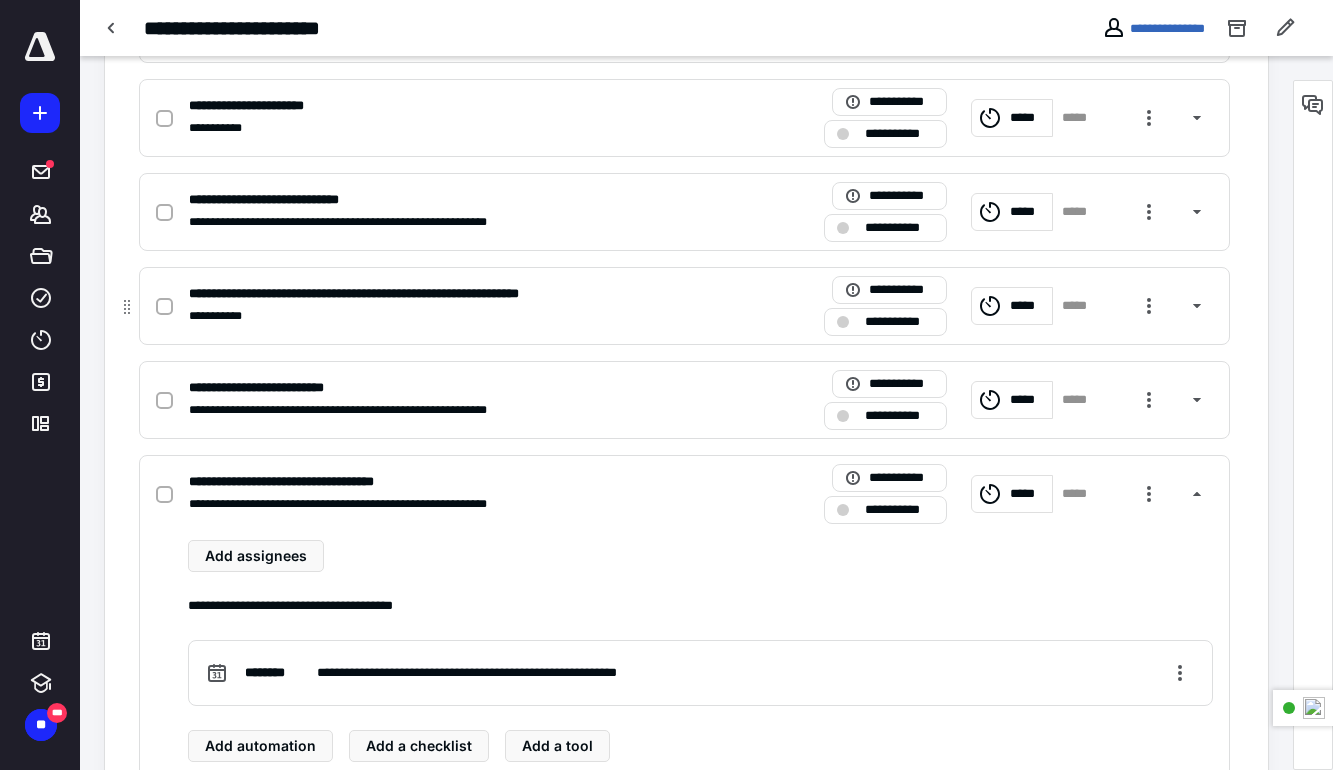 click on "**********" at bounding box center [400, 294] 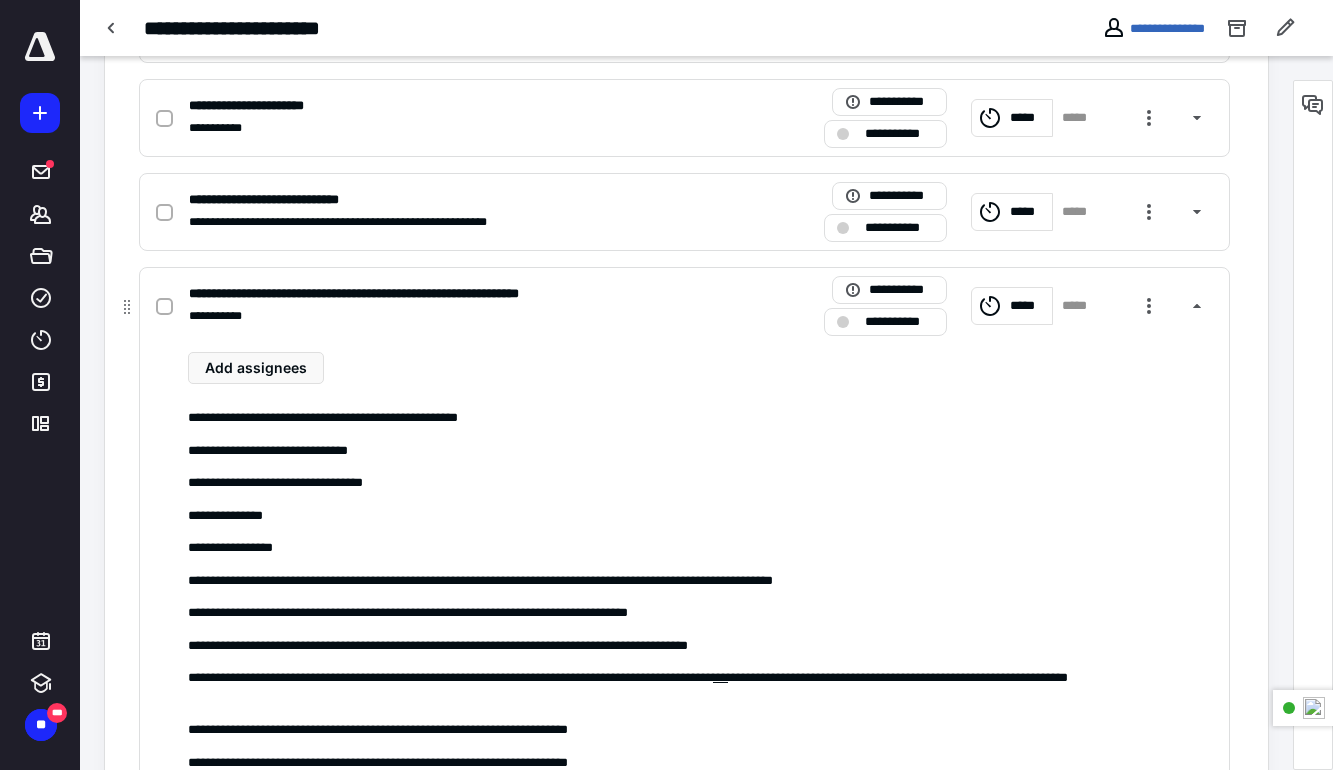 click 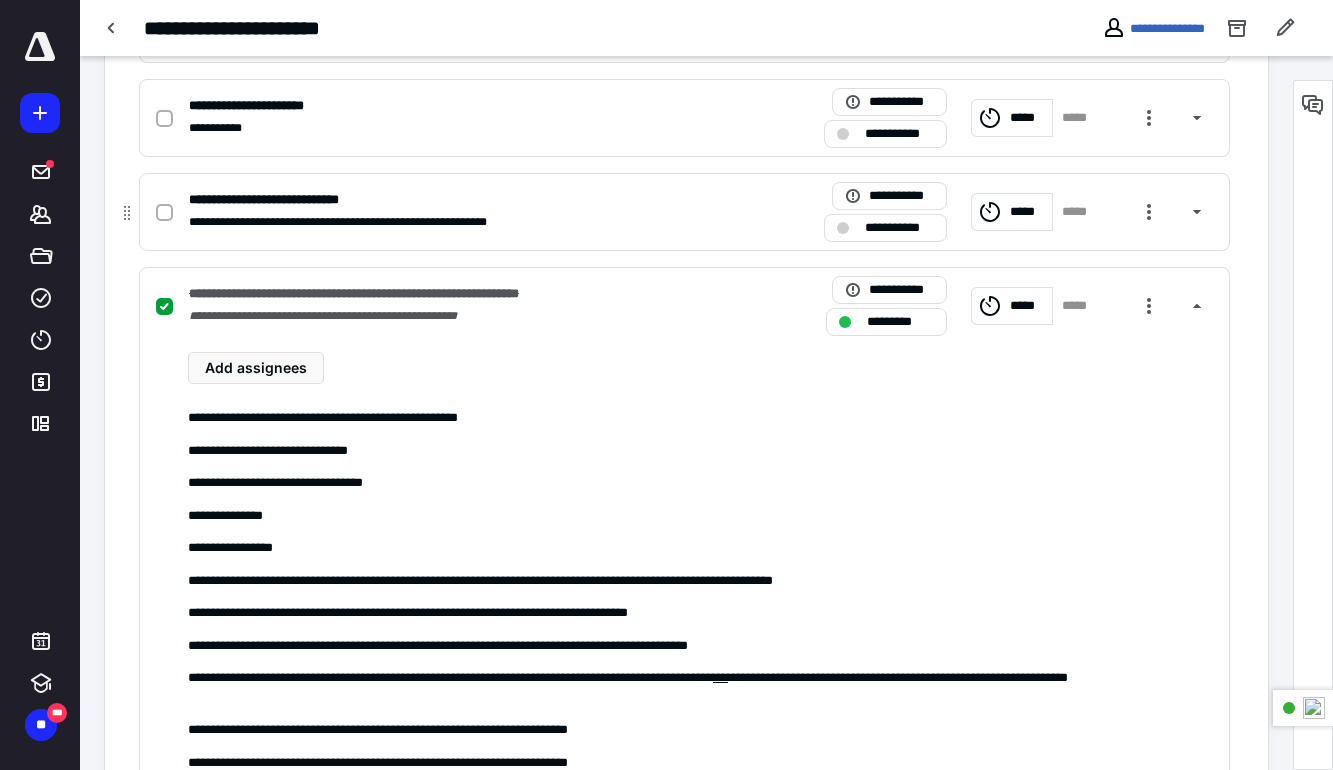 scroll, scrollTop: 1239, scrollLeft: 0, axis: vertical 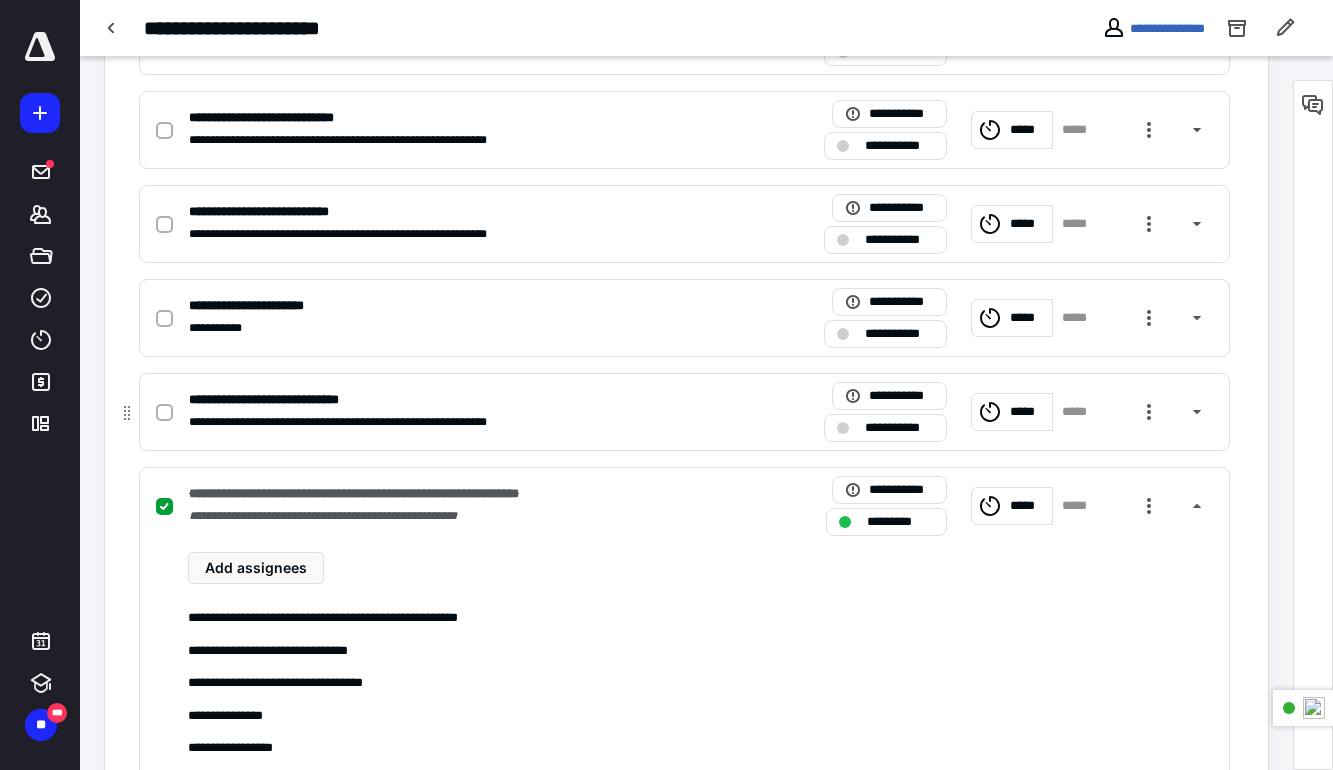 click on "**********" at bounding box center [288, 400] 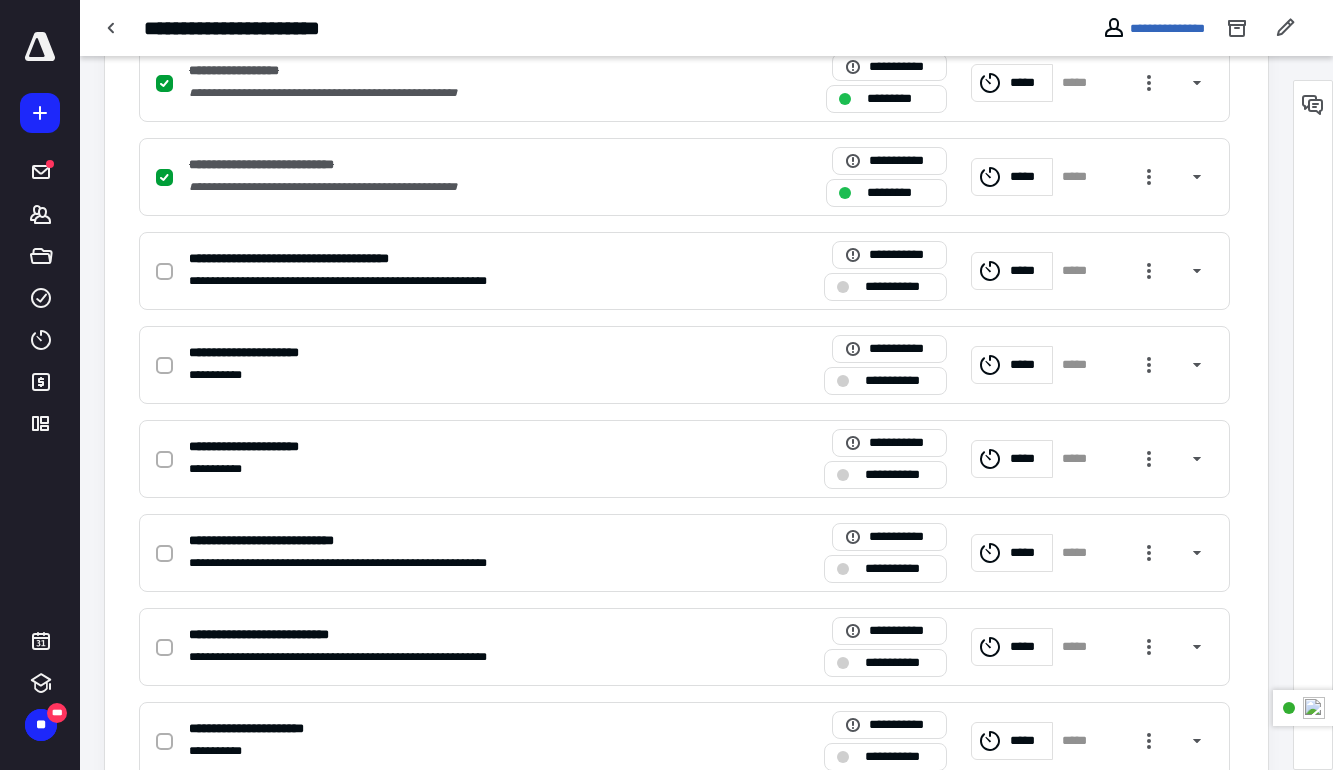 scroll, scrollTop: 839, scrollLeft: 0, axis: vertical 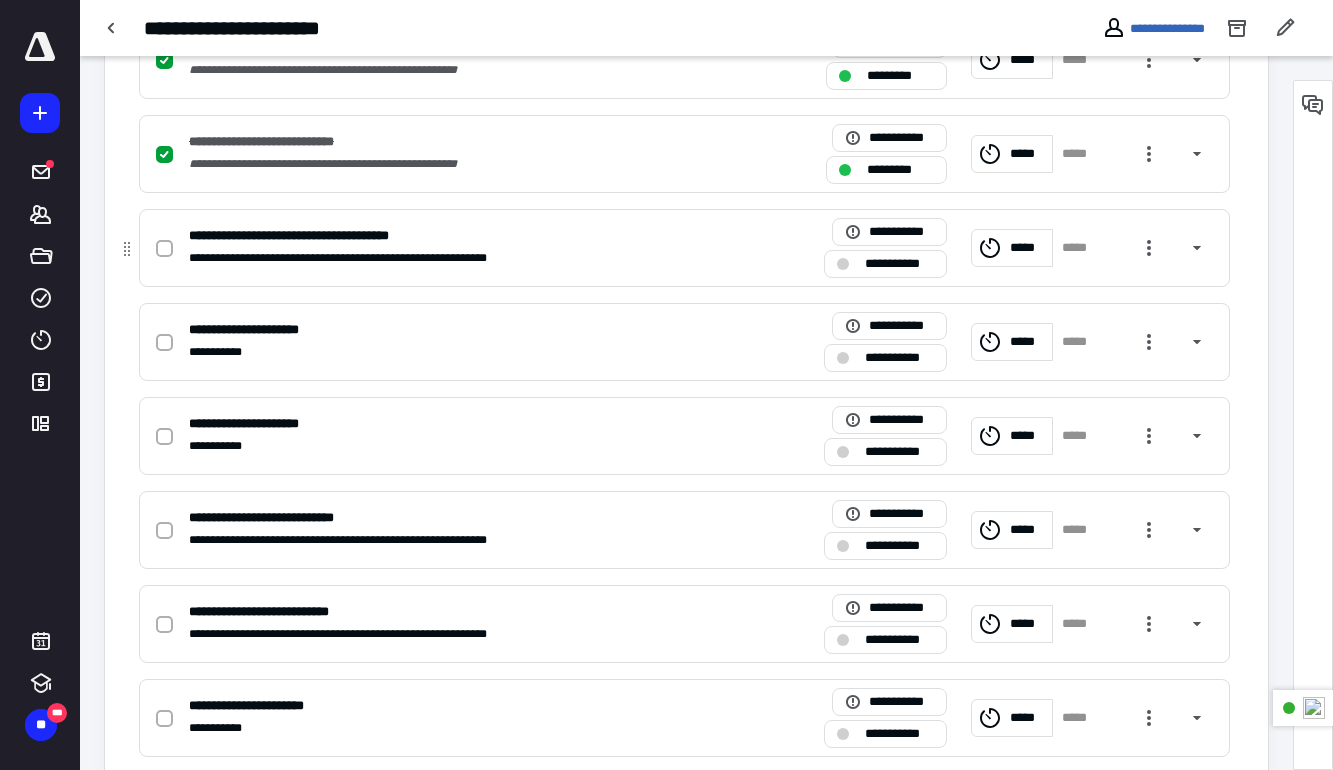 click 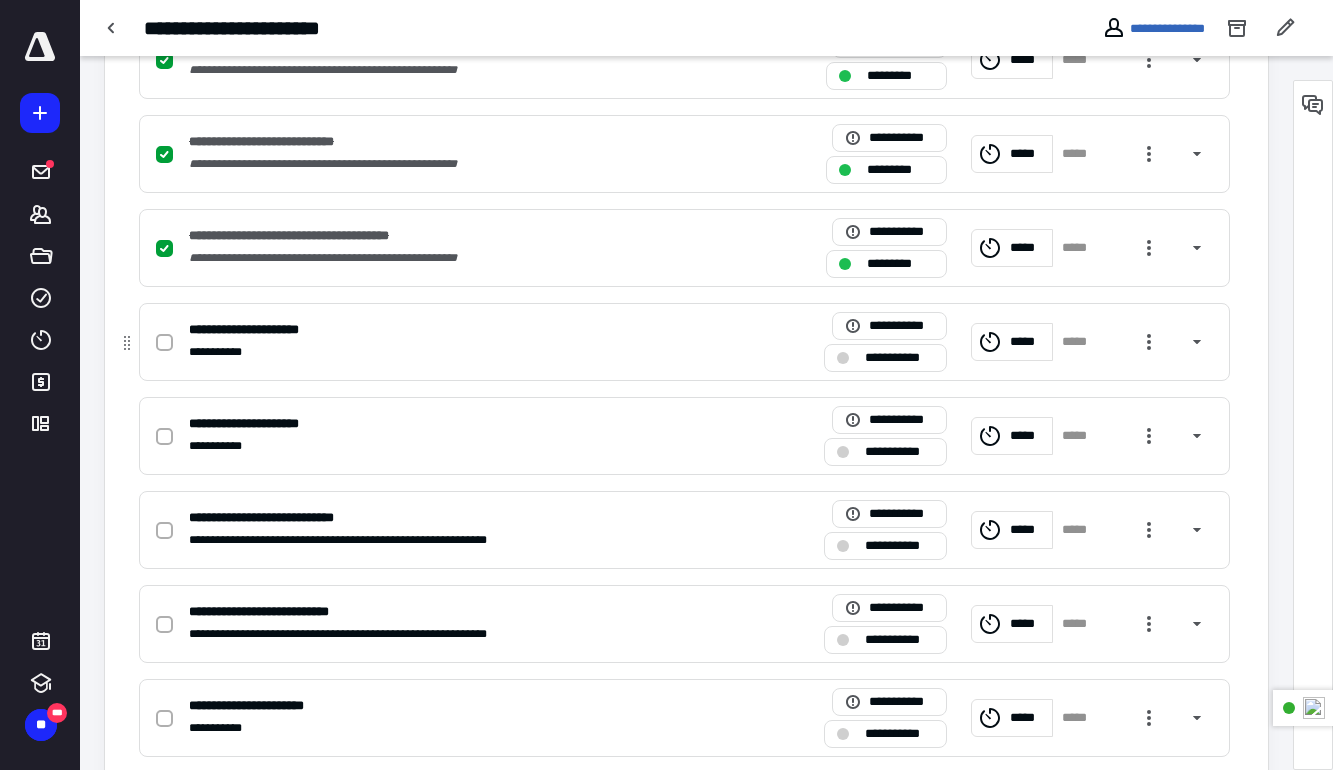 click on "**********" at bounding box center (261, 330) 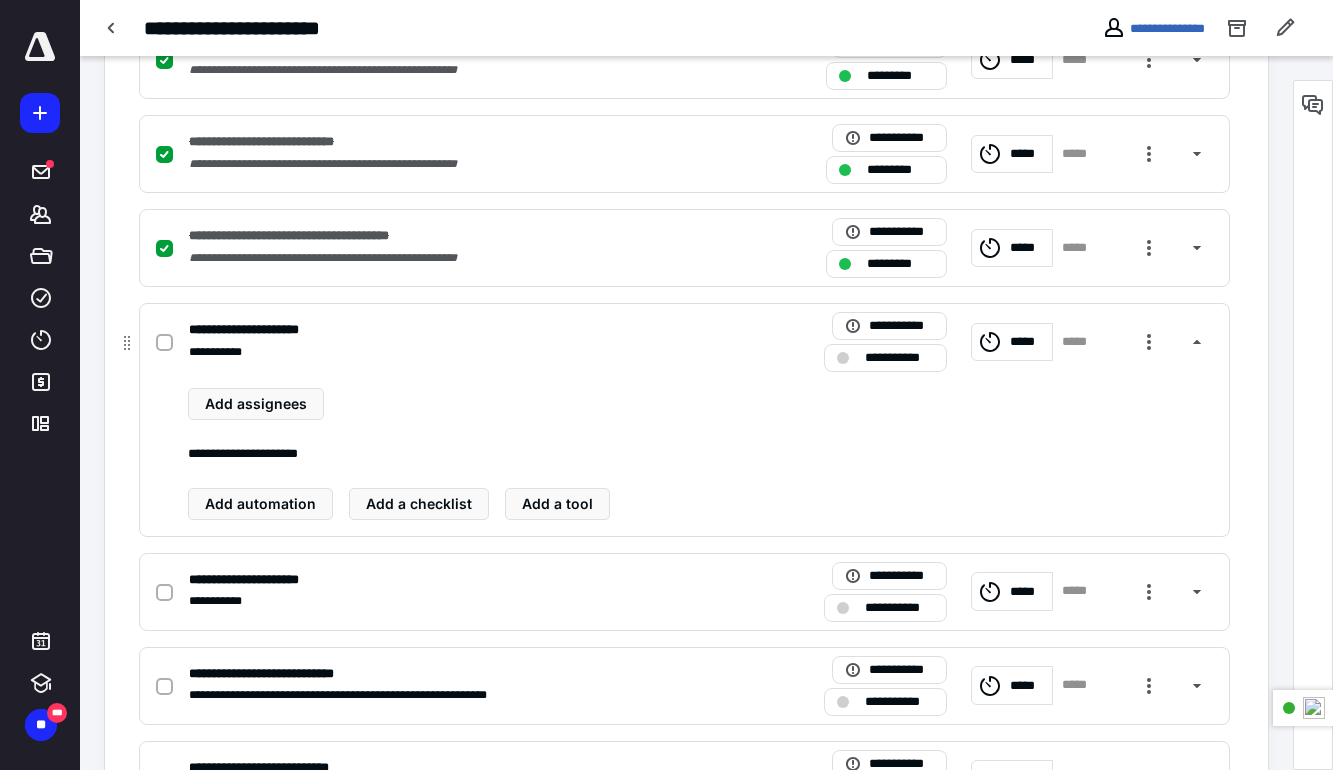 click 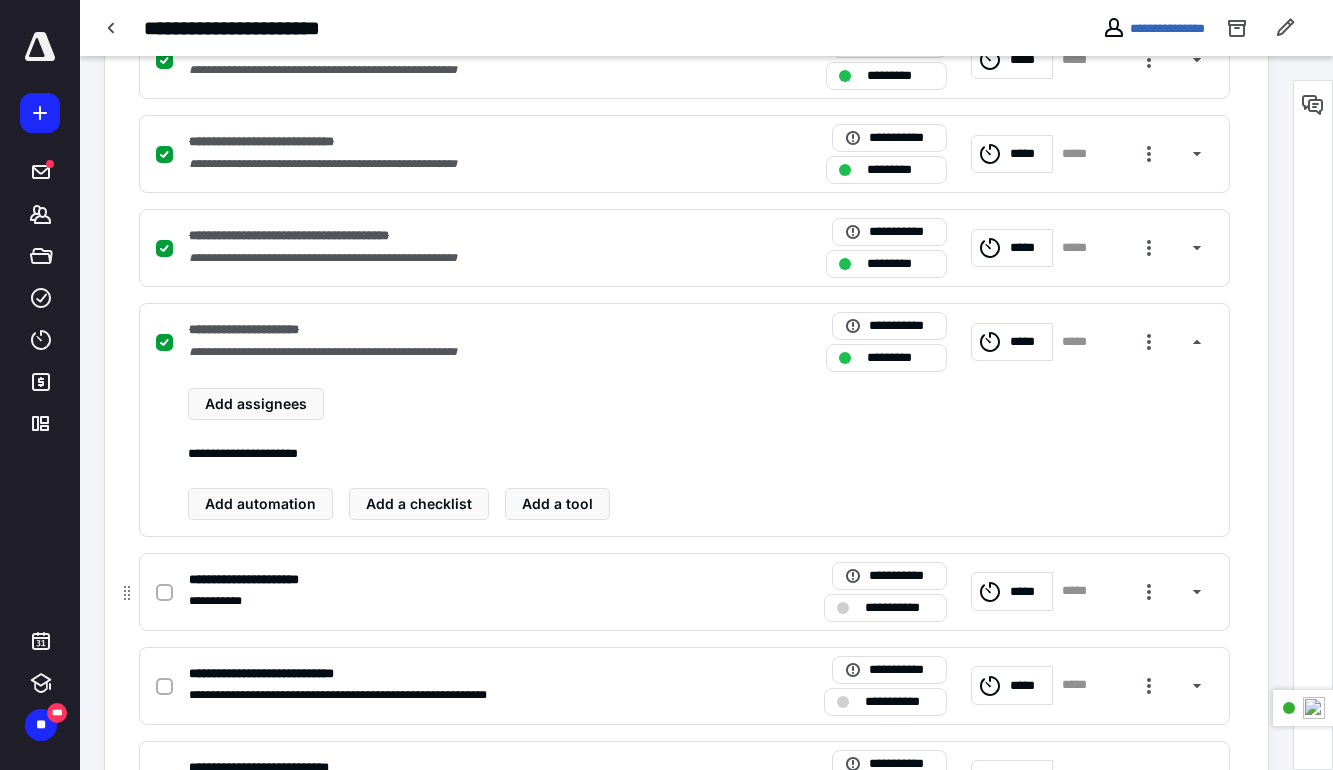 click 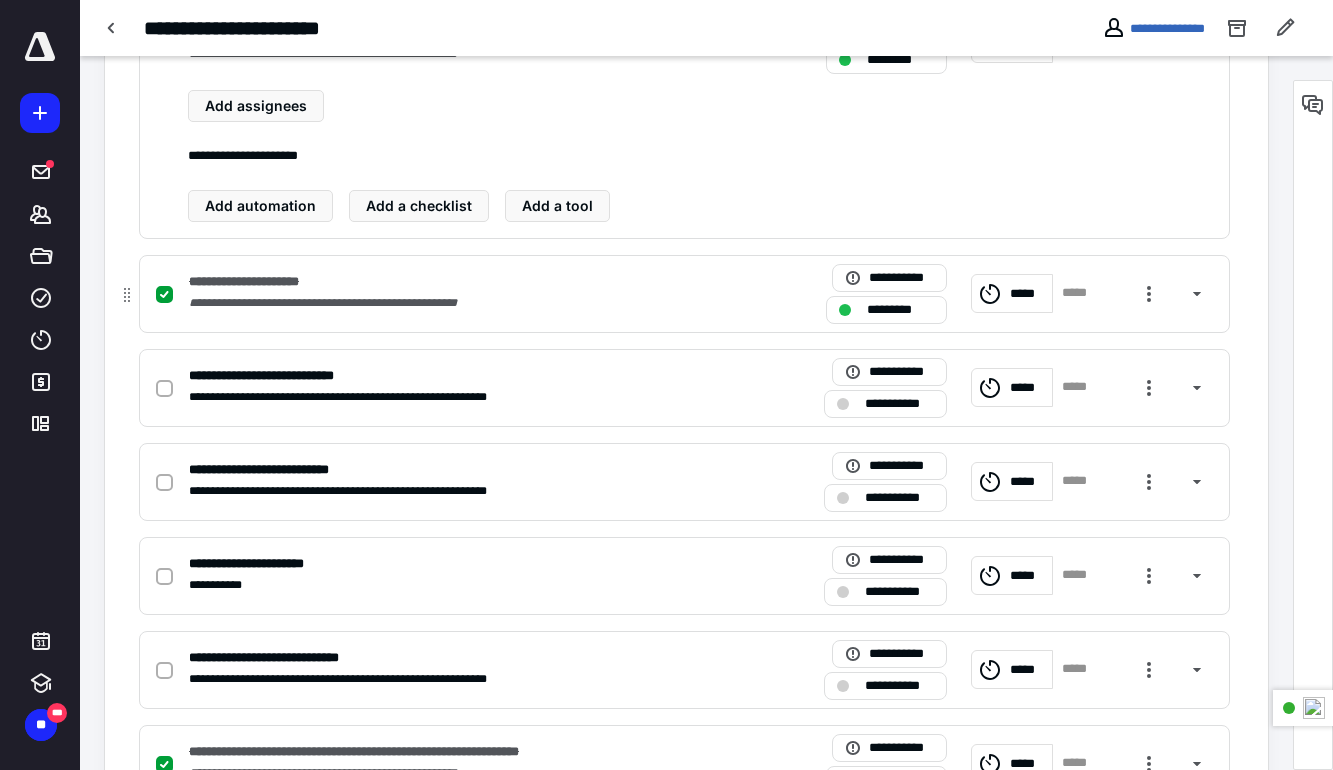 scroll, scrollTop: 1139, scrollLeft: 0, axis: vertical 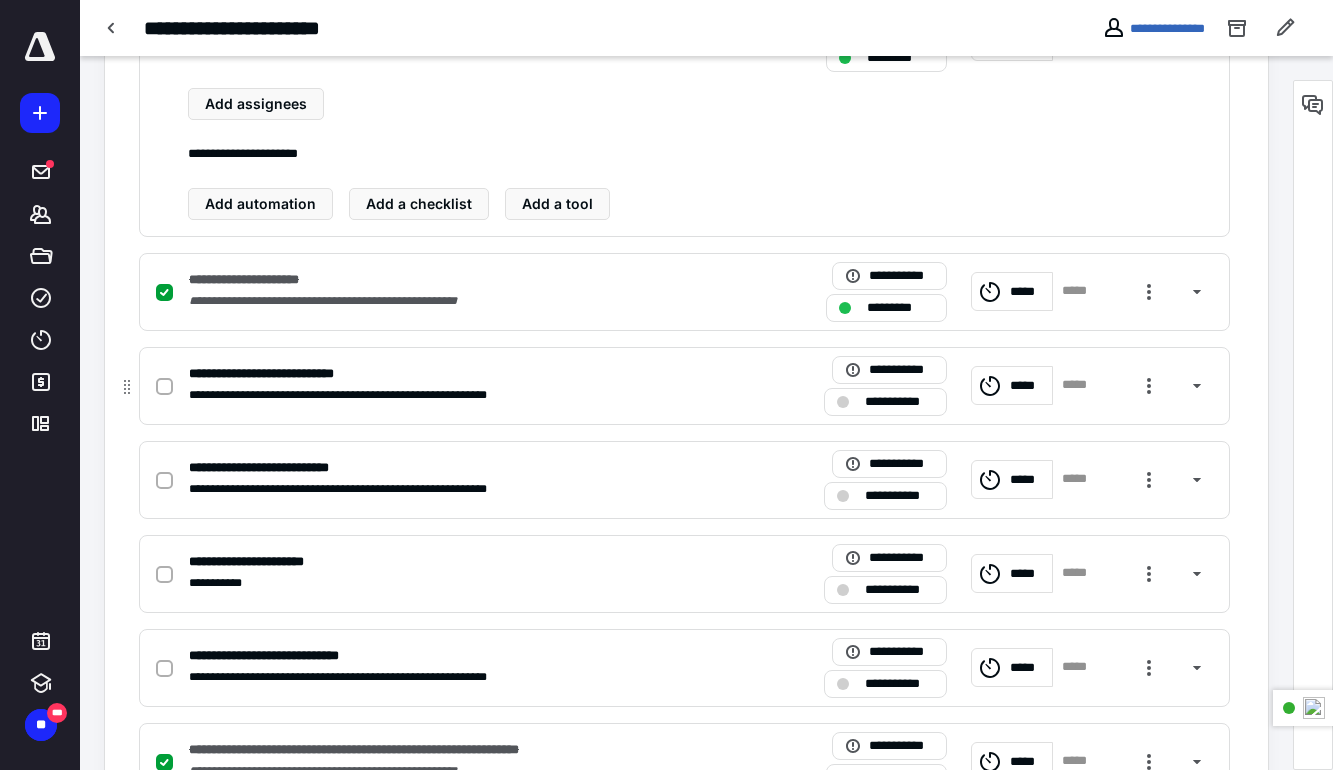 click 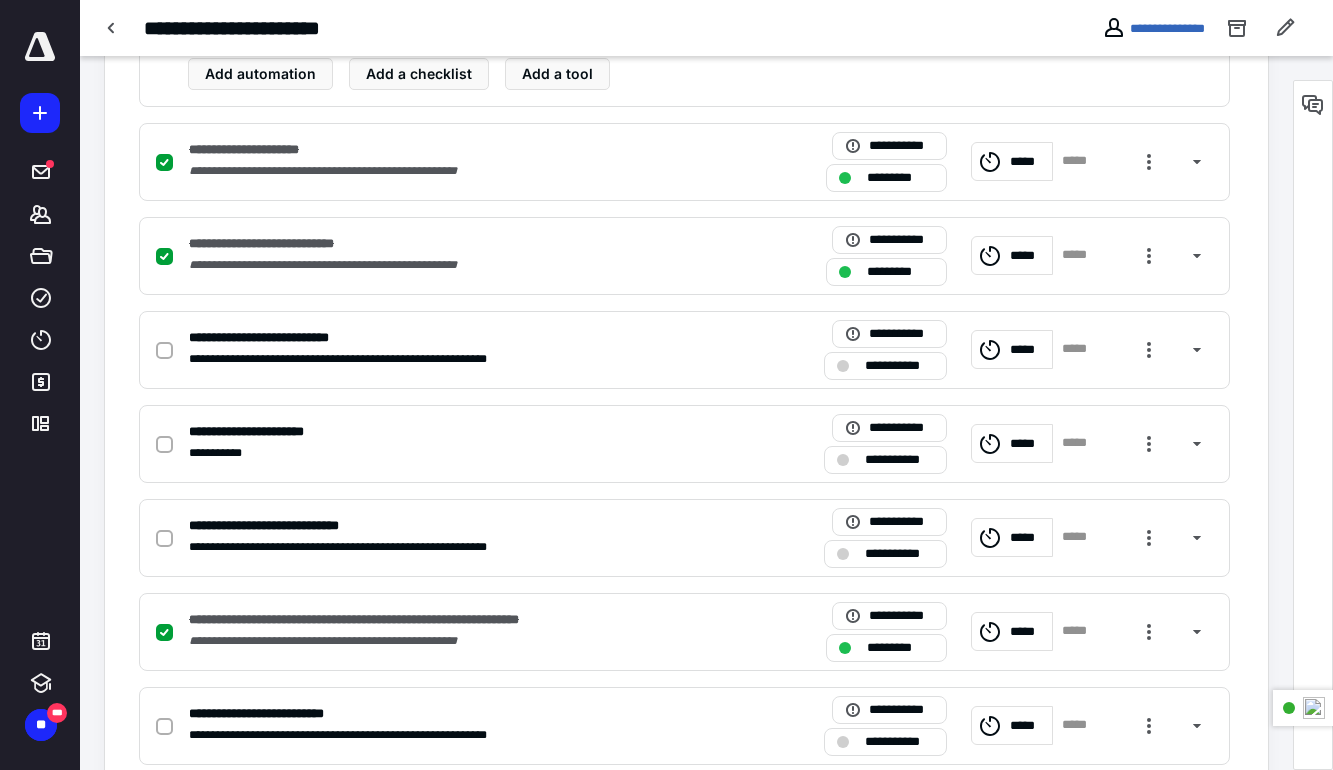 scroll, scrollTop: 1239, scrollLeft: 0, axis: vertical 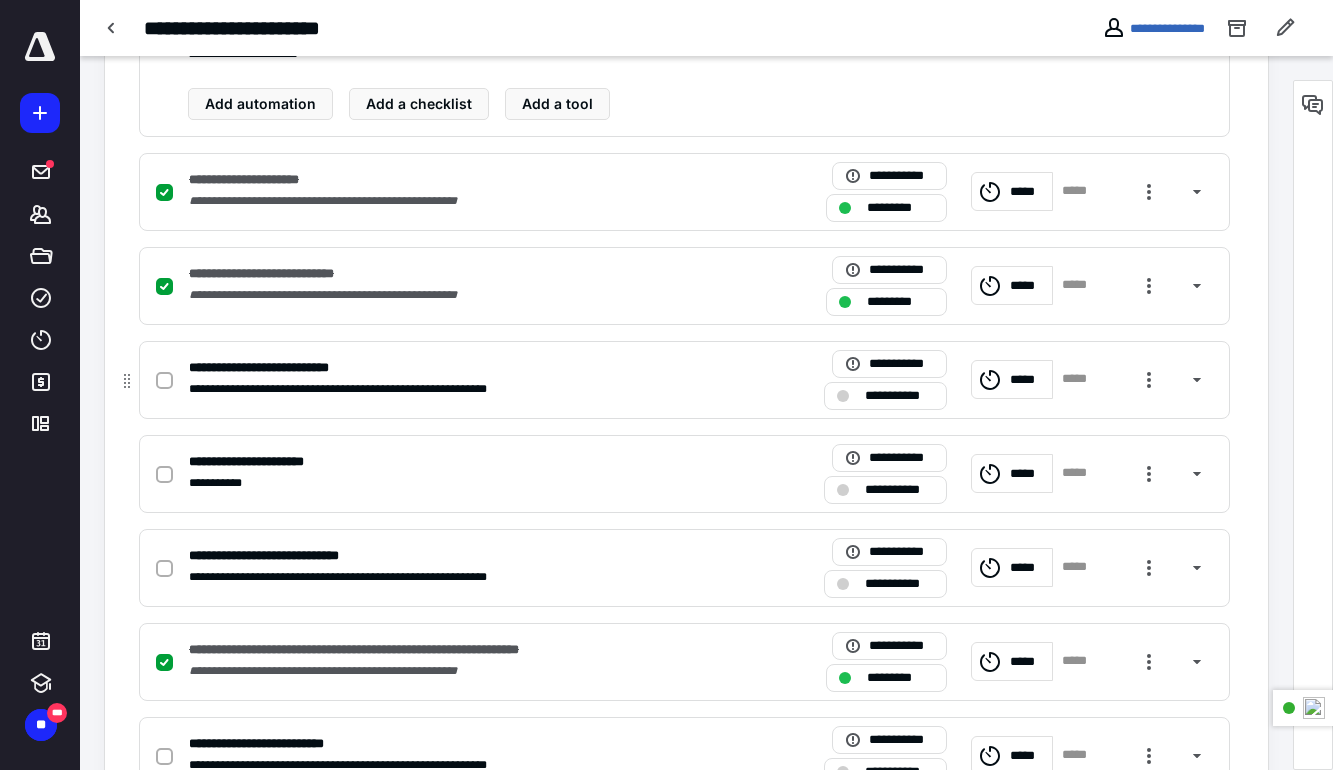 click on "**********" at bounding box center (285, 368) 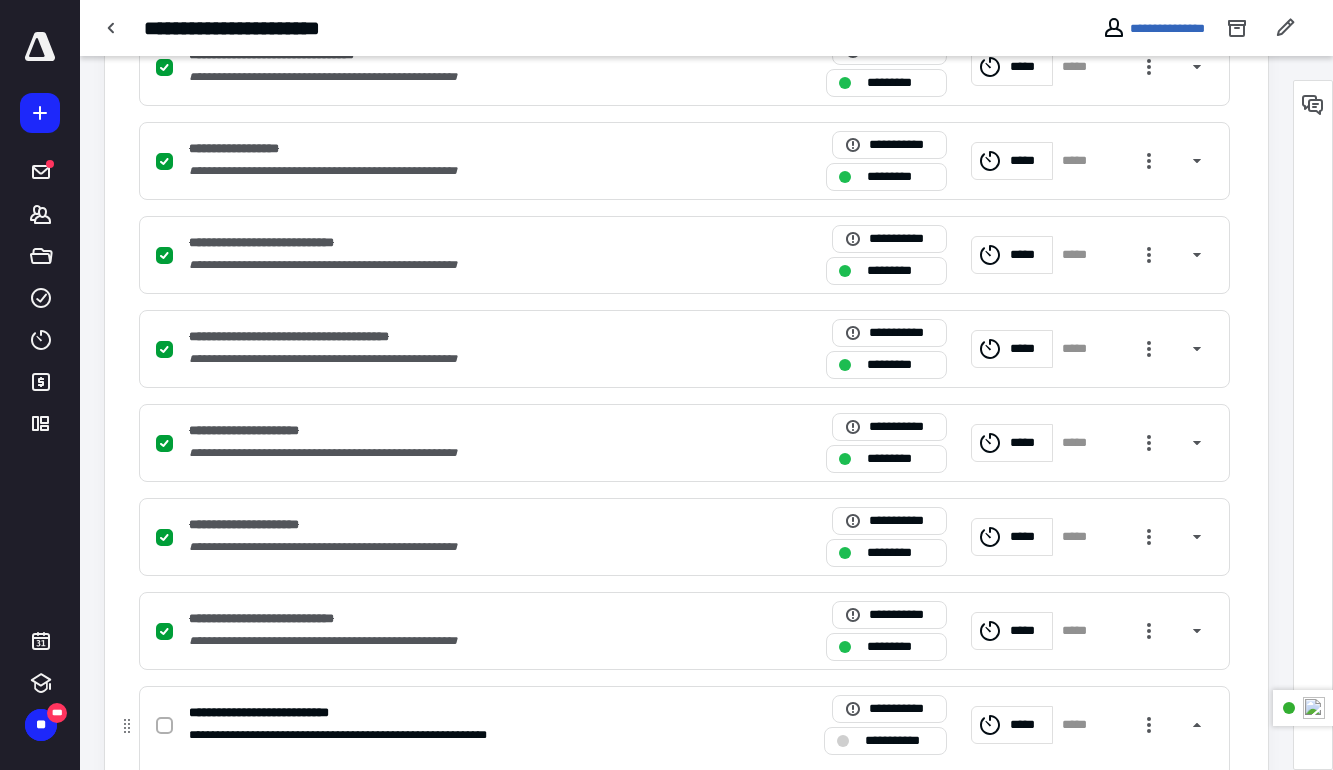 scroll, scrollTop: 685, scrollLeft: 0, axis: vertical 